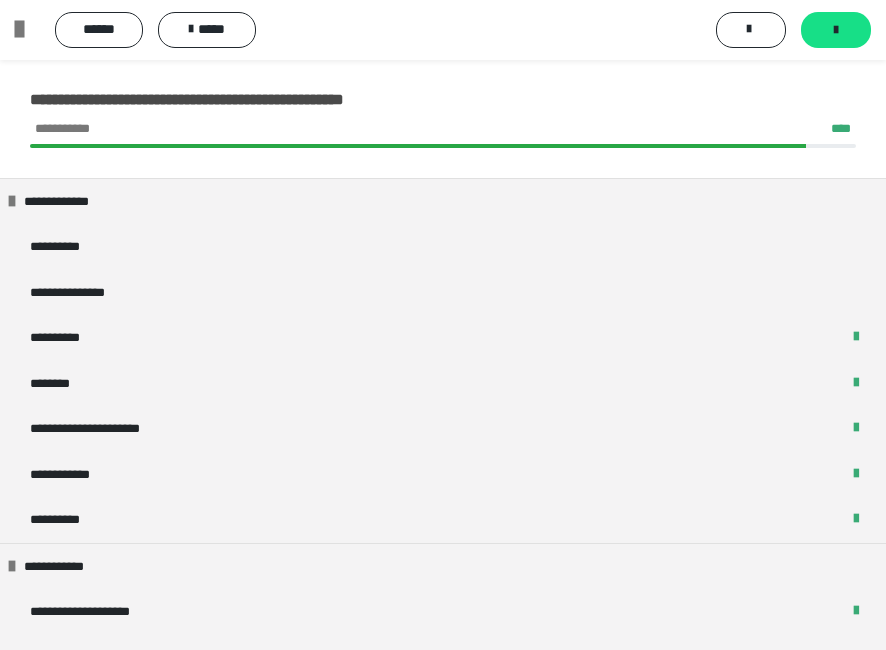 scroll, scrollTop: 0, scrollLeft: 0, axis: both 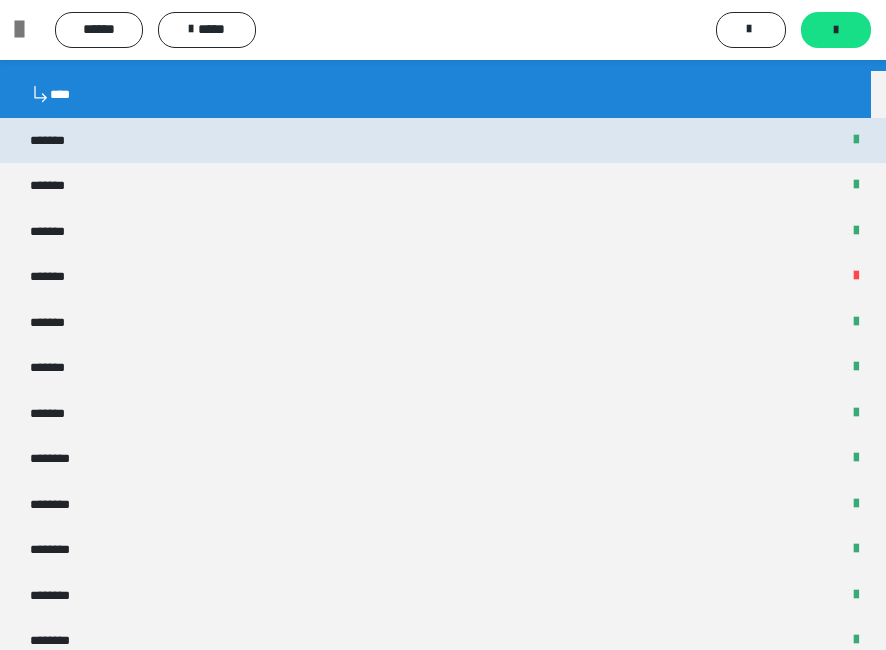 click on "*******" at bounding box center [443, 141] 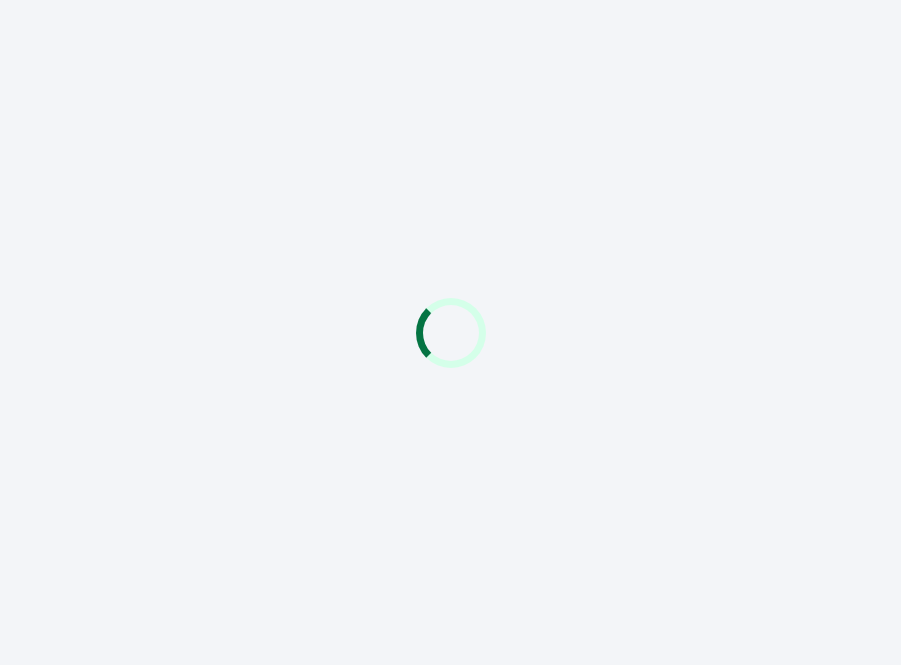 scroll, scrollTop: 0, scrollLeft: 0, axis: both 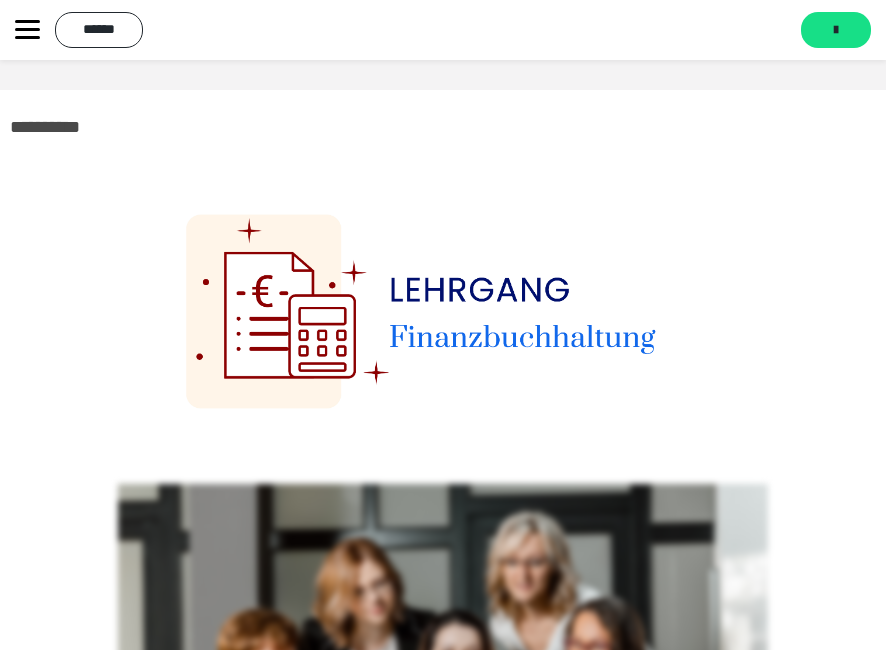 click 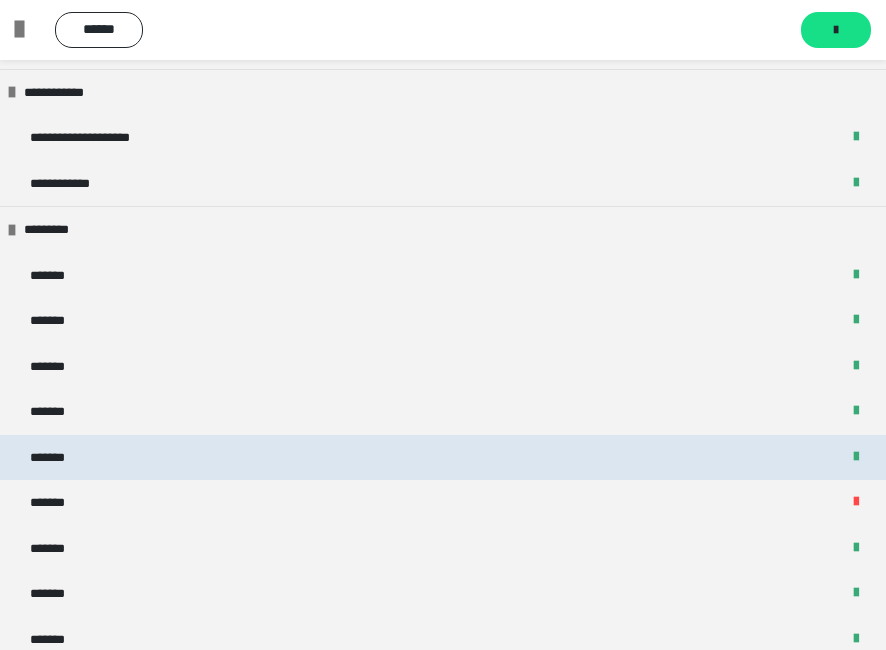scroll, scrollTop: 500, scrollLeft: 0, axis: vertical 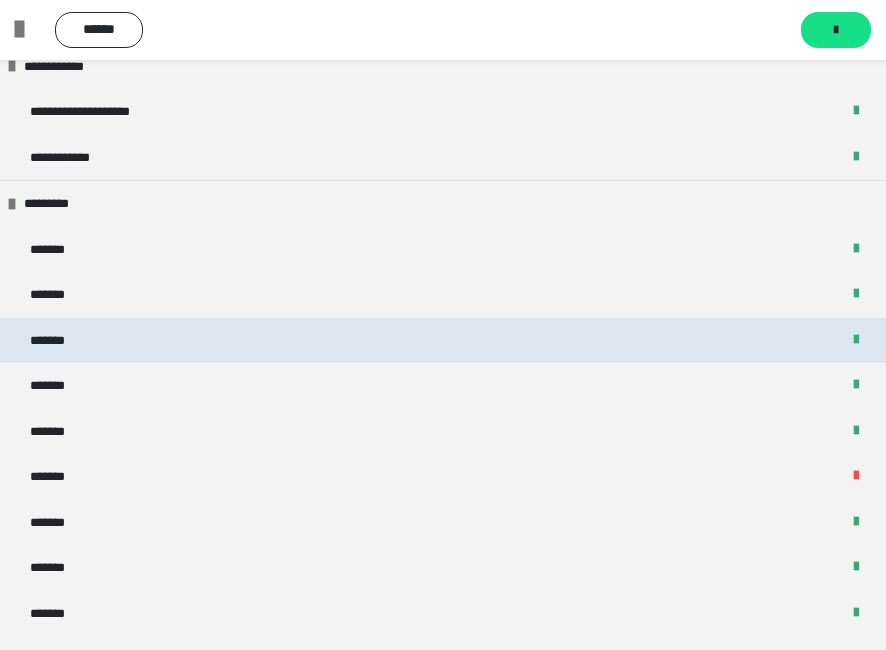 click on "*******" at bounding box center [443, 341] 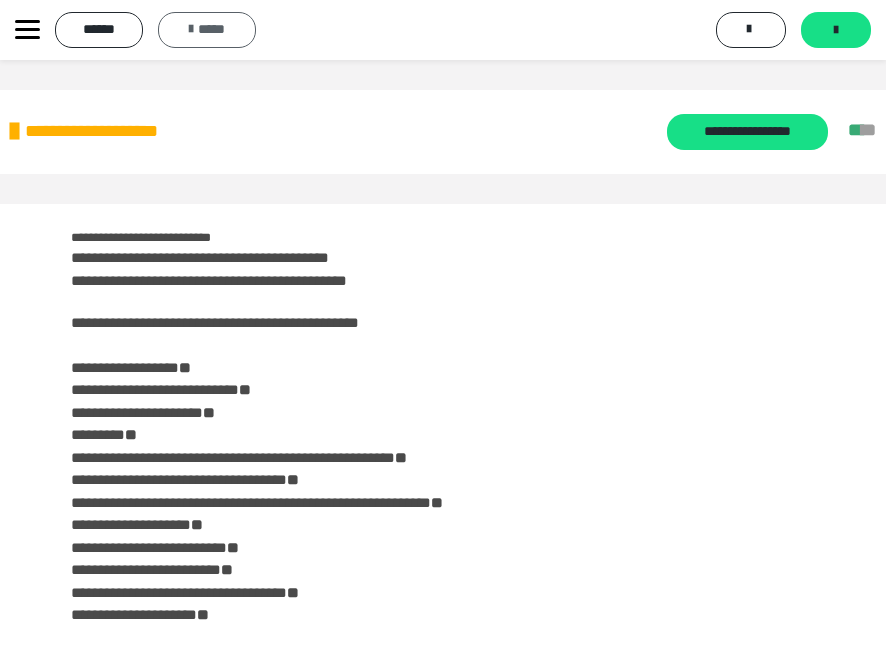 click at bounding box center (191, 29) 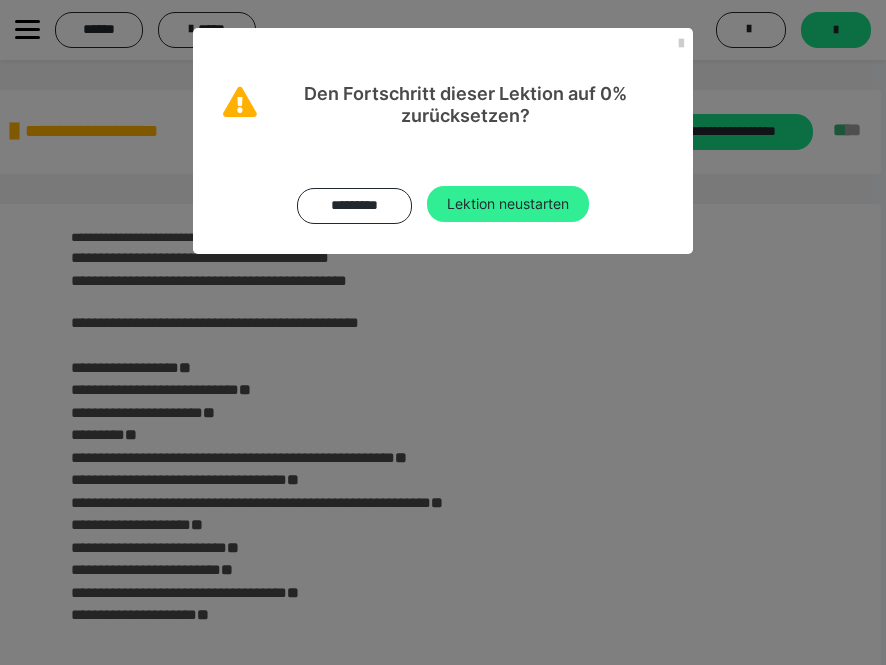 click on "Lektion neustarten" at bounding box center (508, 204) 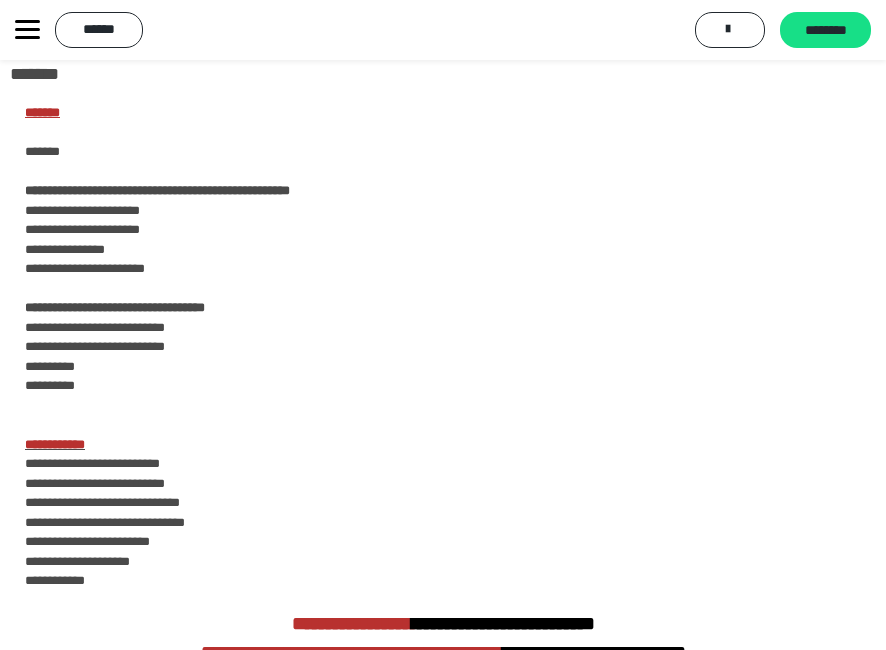 scroll, scrollTop: 0, scrollLeft: 0, axis: both 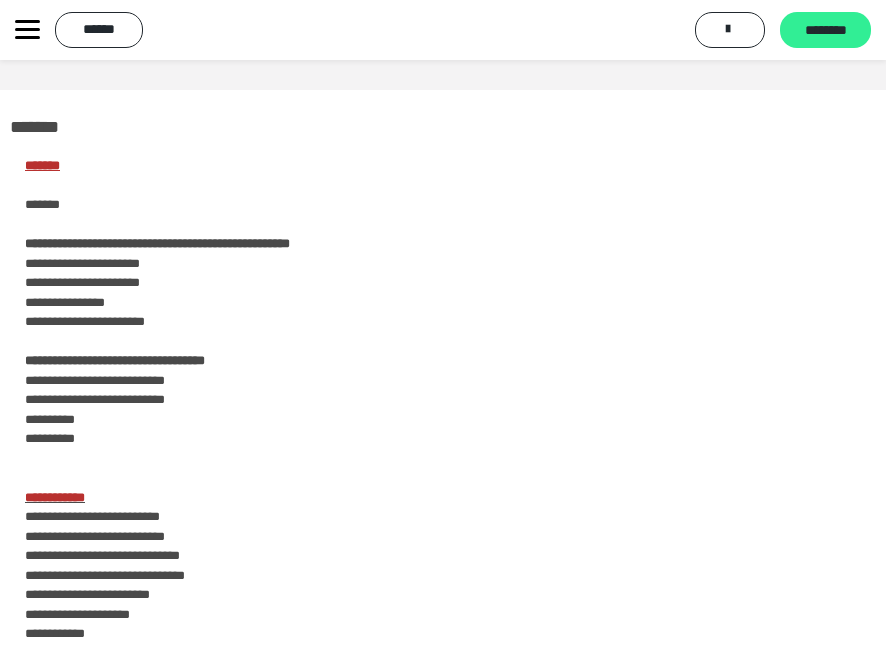 click on "********" at bounding box center (825, 31) 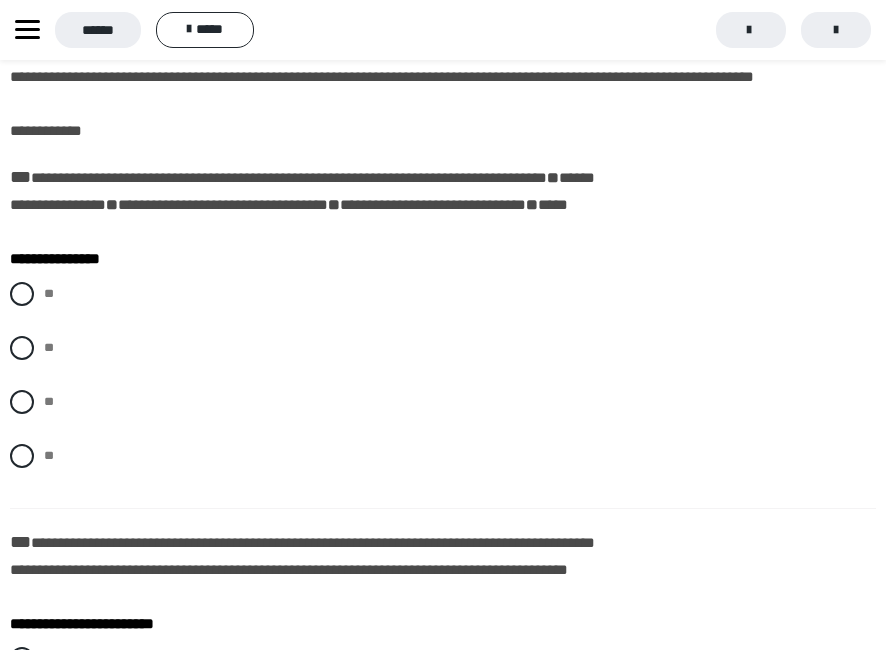 scroll, scrollTop: 200, scrollLeft: 0, axis: vertical 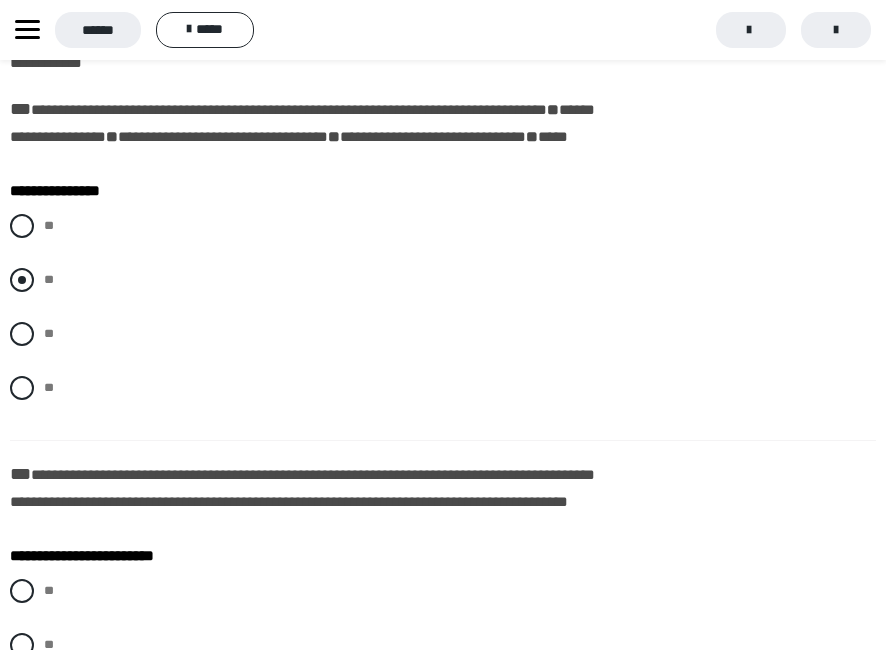 click at bounding box center [22, 280] 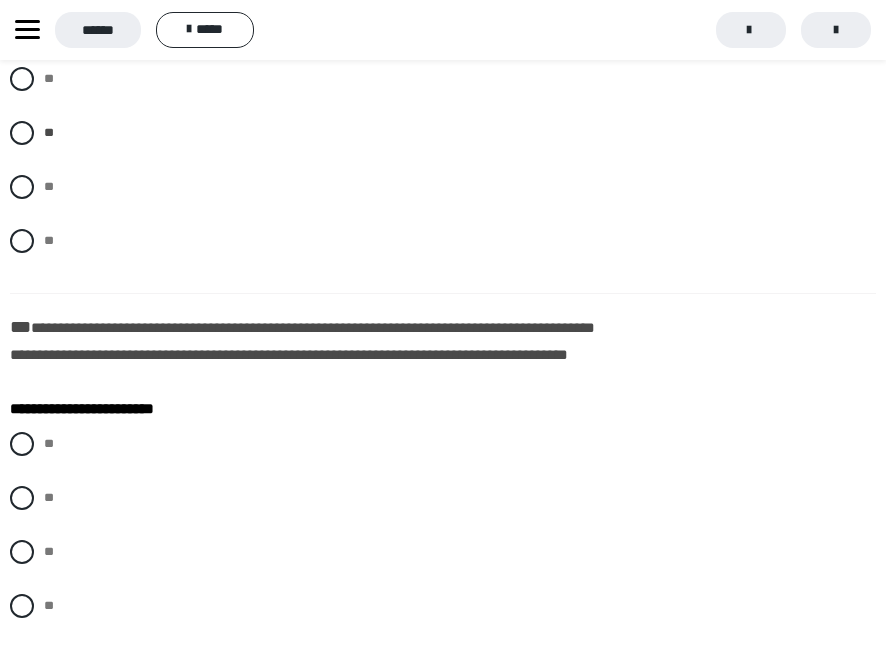 scroll, scrollTop: 400, scrollLeft: 0, axis: vertical 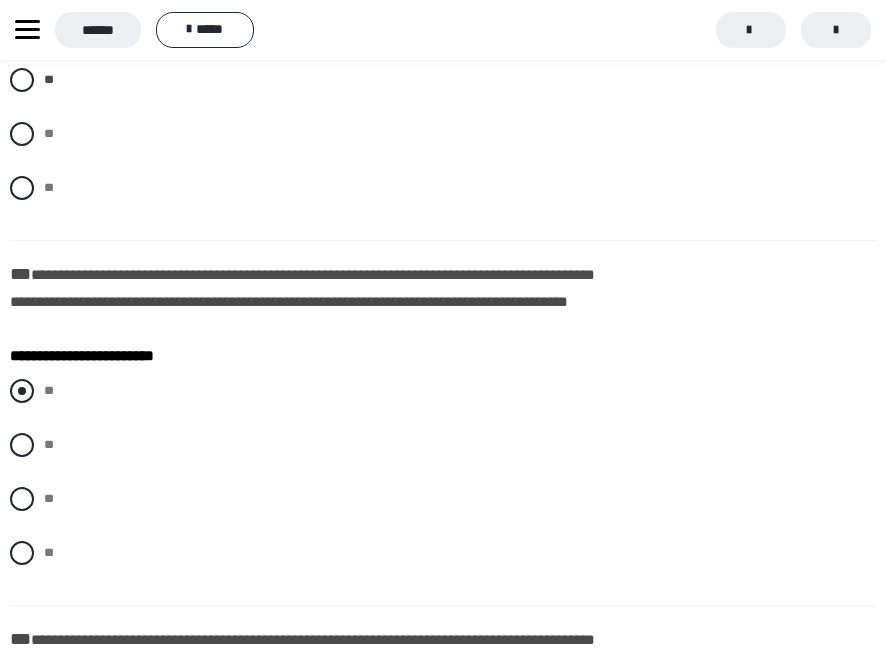 click at bounding box center [22, 391] 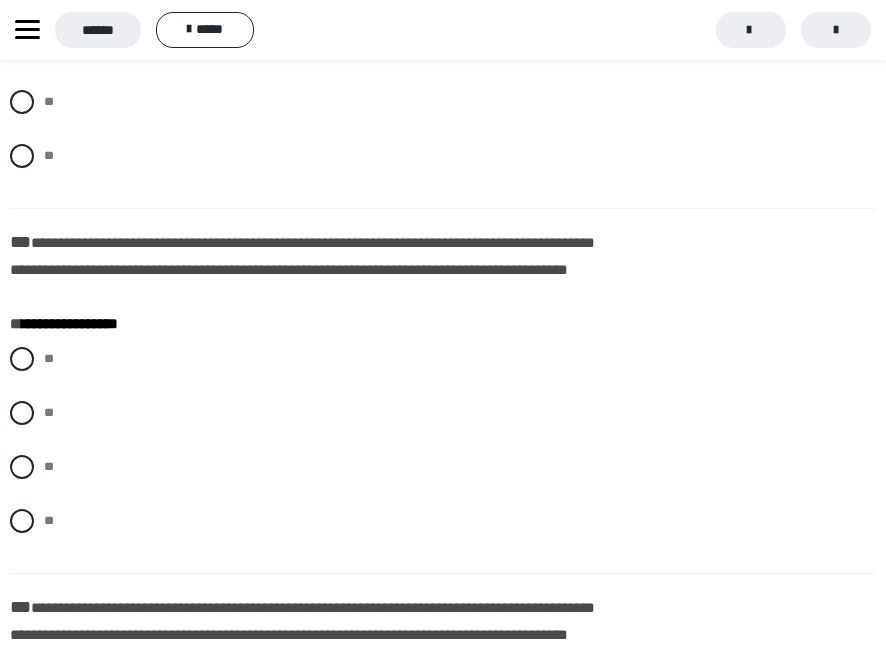 scroll, scrollTop: 800, scrollLeft: 0, axis: vertical 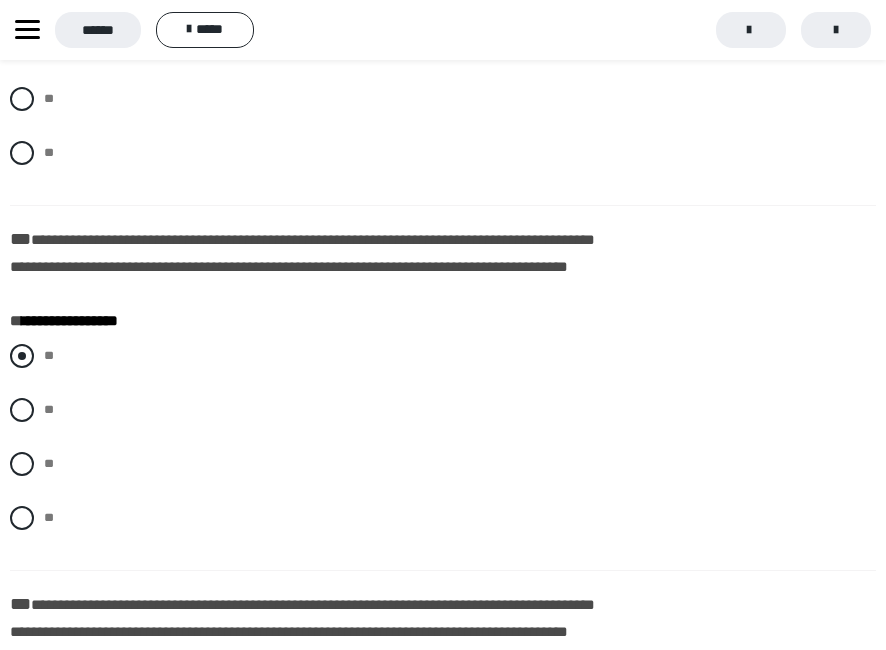 click at bounding box center (22, 356) 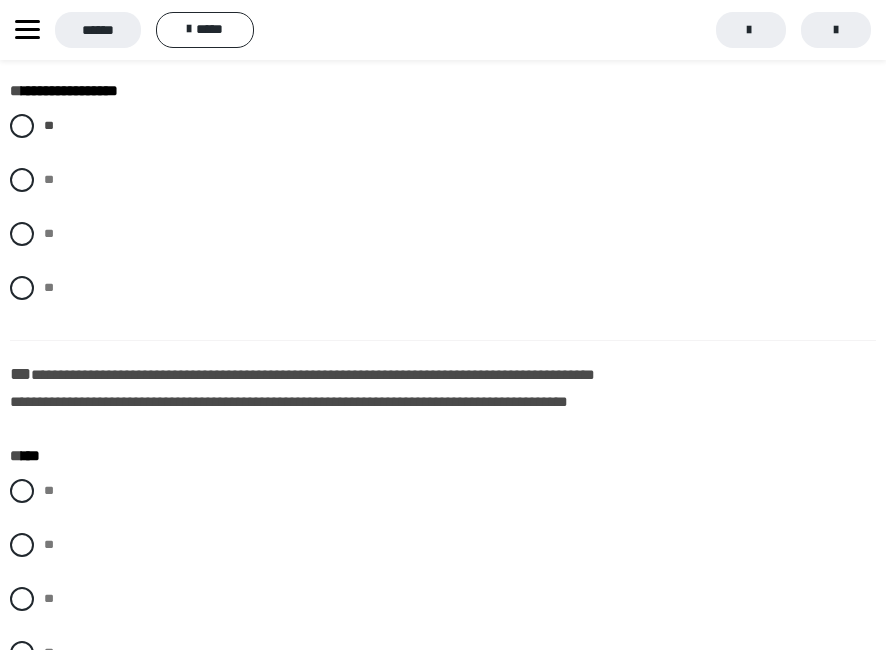 scroll, scrollTop: 1100, scrollLeft: 0, axis: vertical 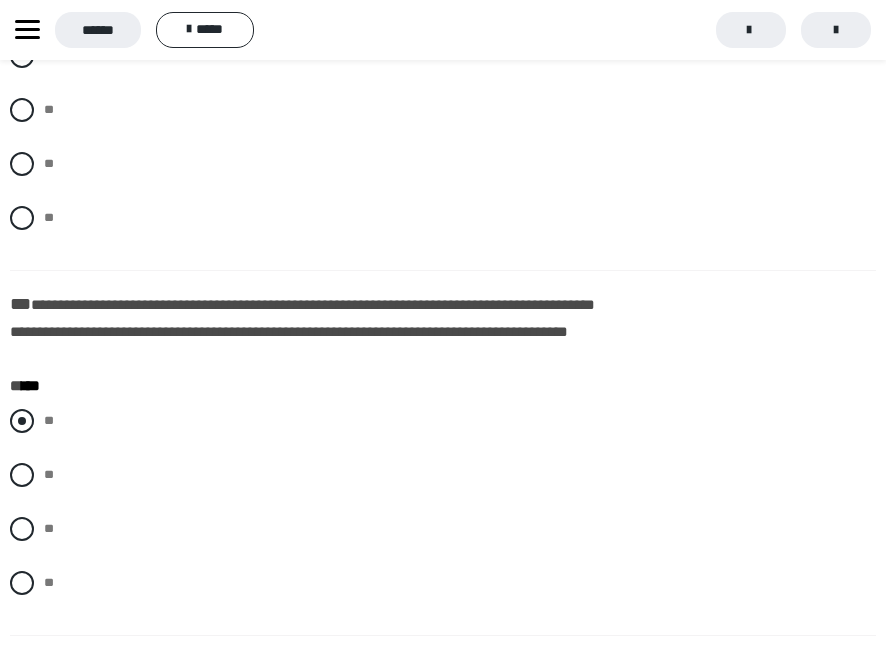 click at bounding box center (22, 421) 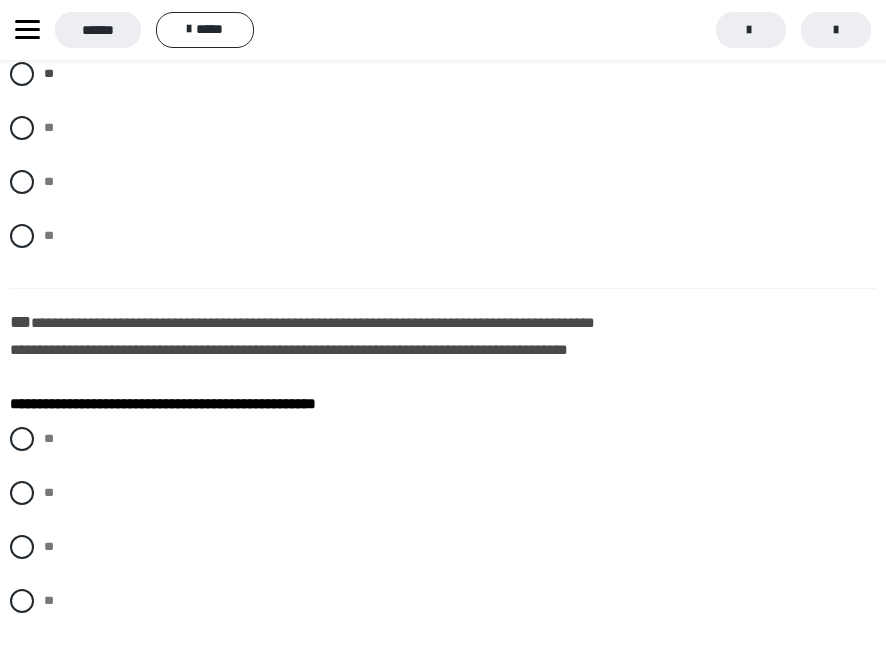 scroll, scrollTop: 1500, scrollLeft: 0, axis: vertical 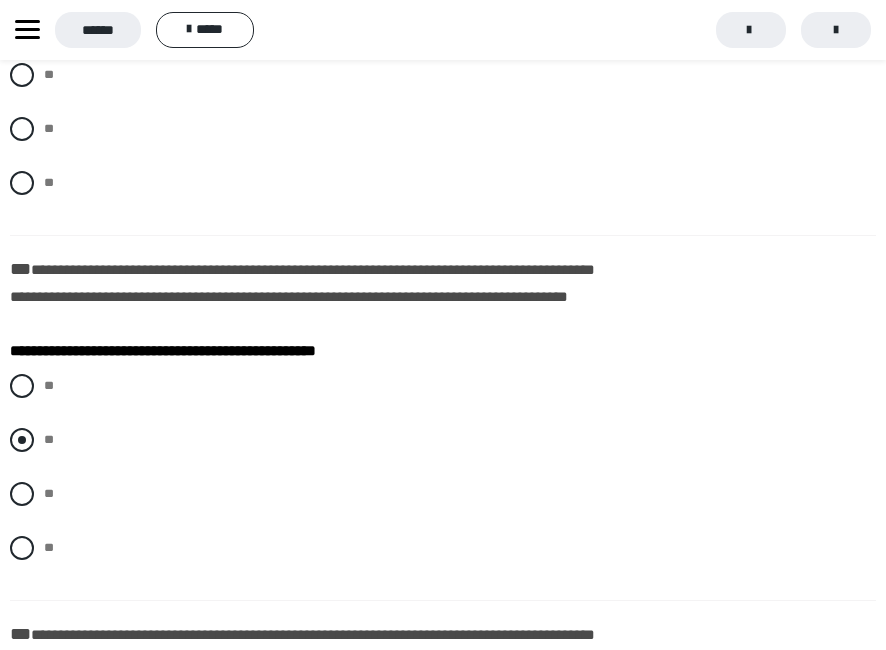 click at bounding box center [22, 440] 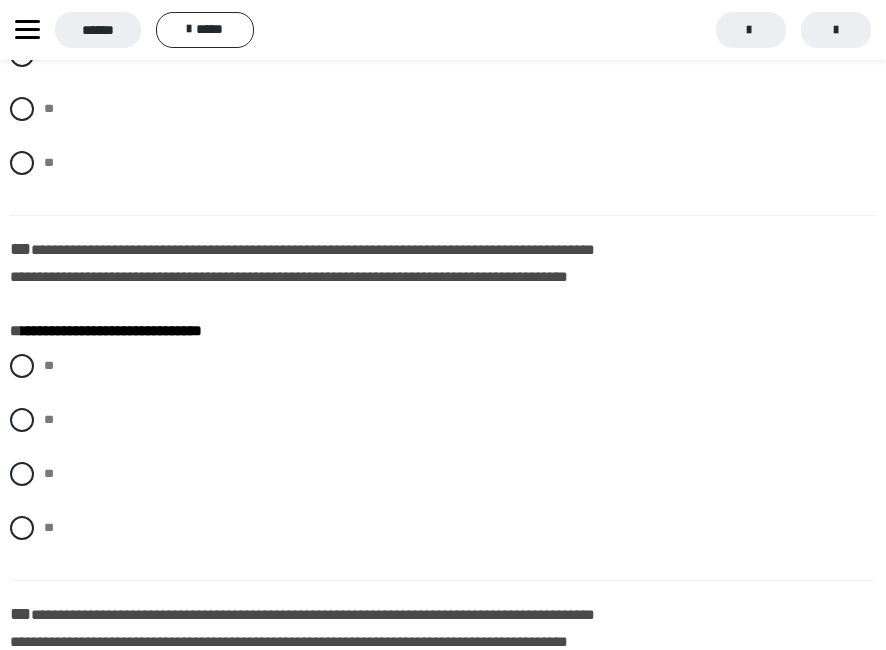 scroll, scrollTop: 1900, scrollLeft: 0, axis: vertical 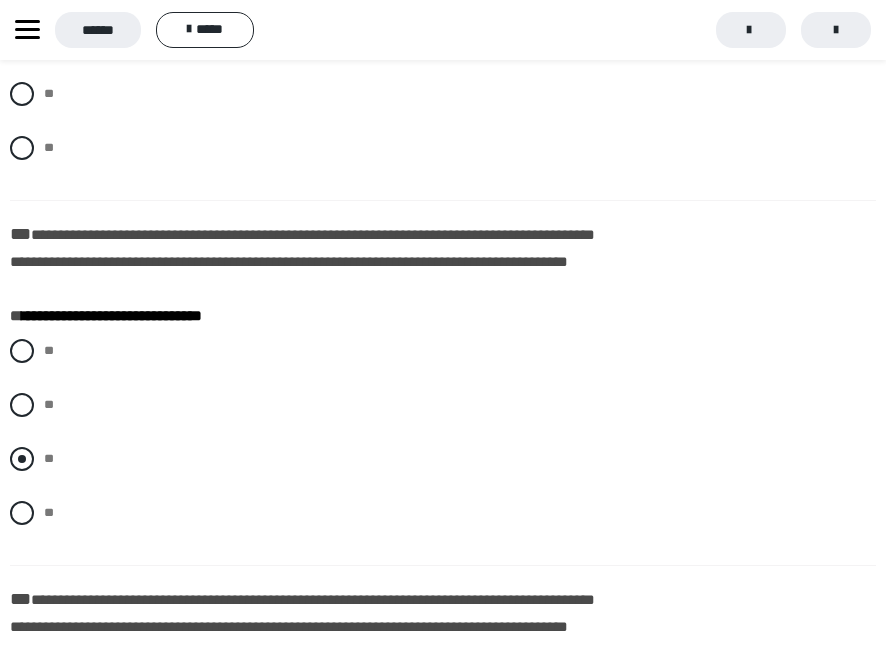 click at bounding box center (22, 459) 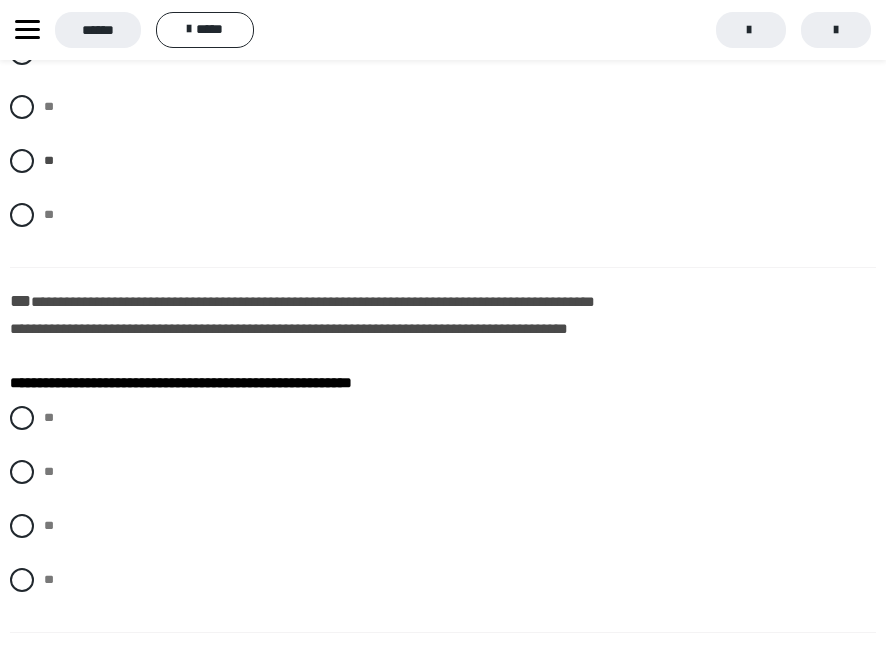 scroll, scrollTop: 2200, scrollLeft: 0, axis: vertical 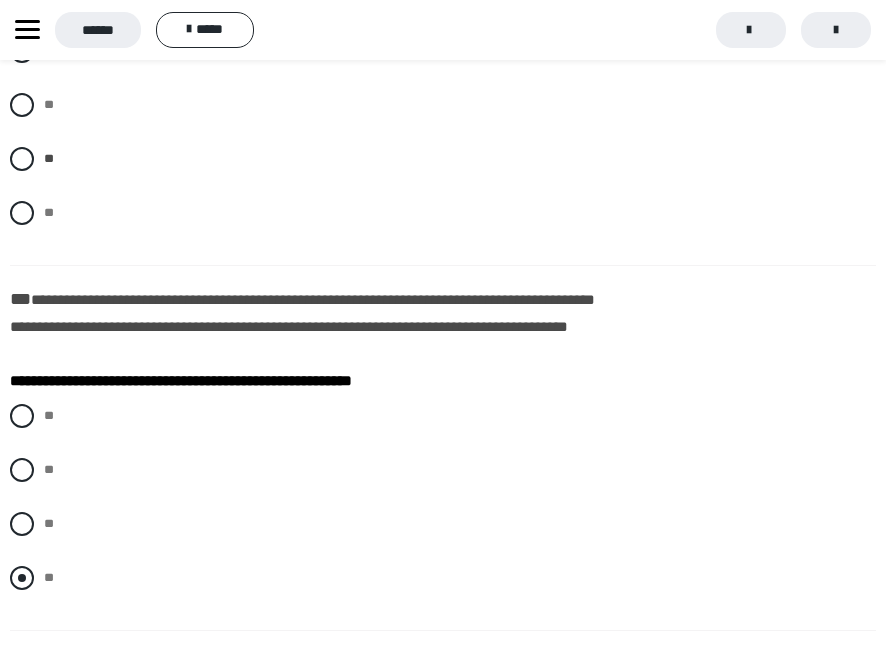click at bounding box center [22, 578] 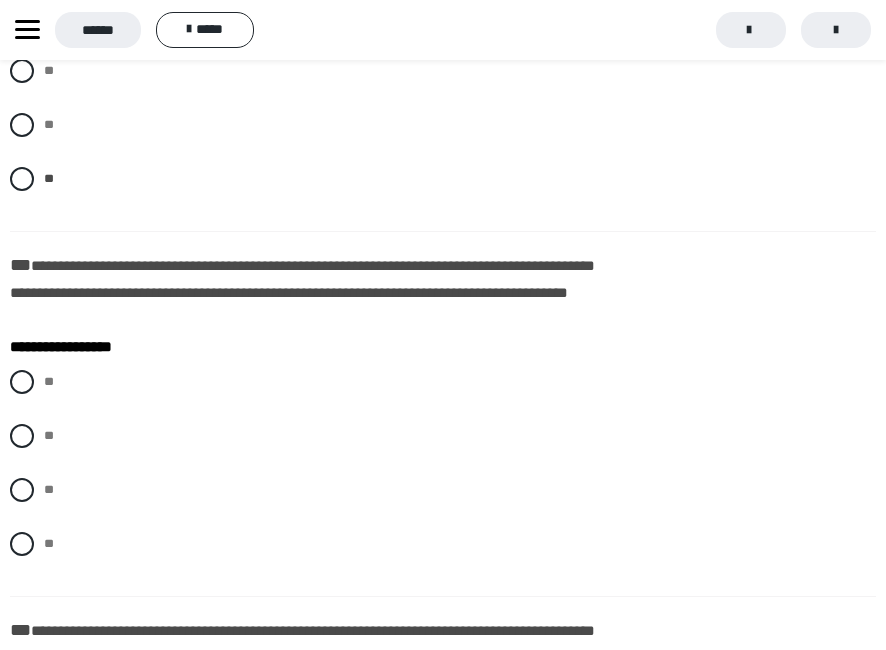 scroll, scrollTop: 2600, scrollLeft: 0, axis: vertical 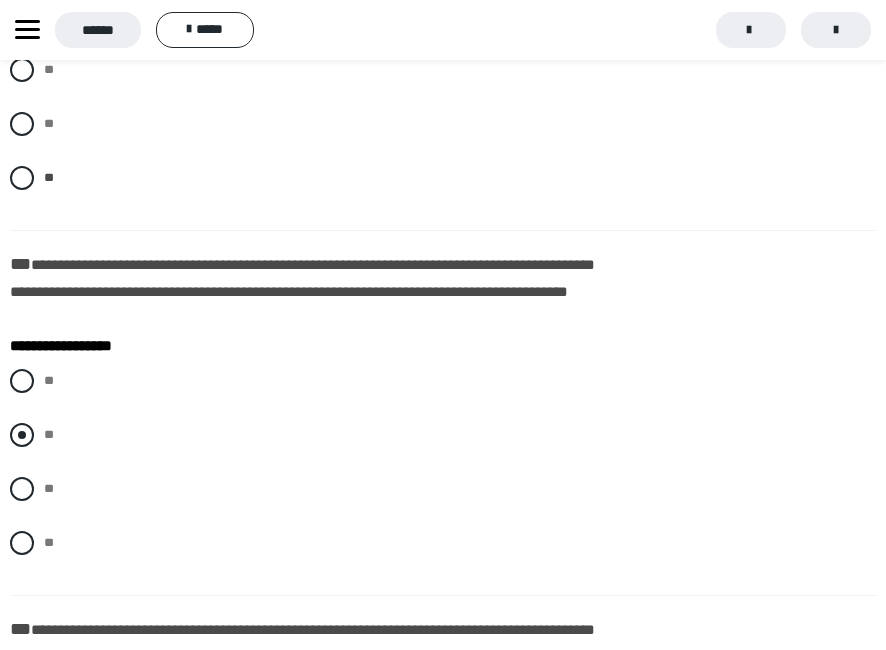 click at bounding box center (22, 435) 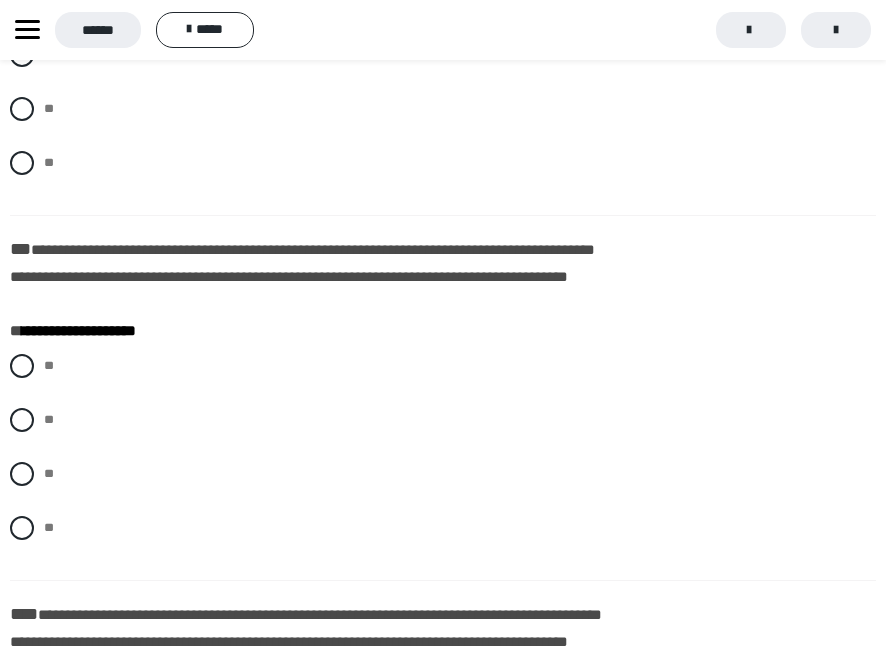 scroll, scrollTop: 3000, scrollLeft: 0, axis: vertical 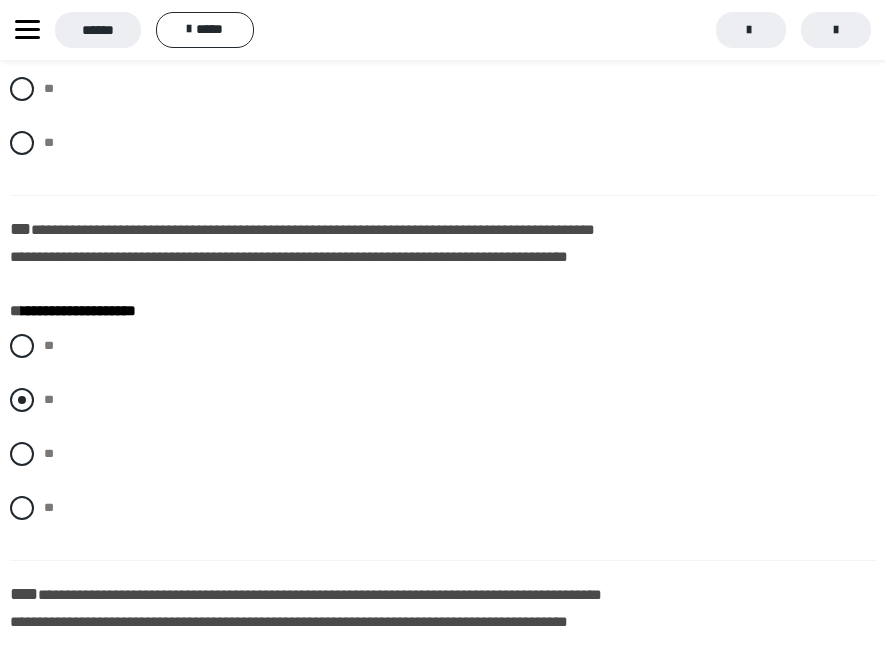 click at bounding box center (22, 400) 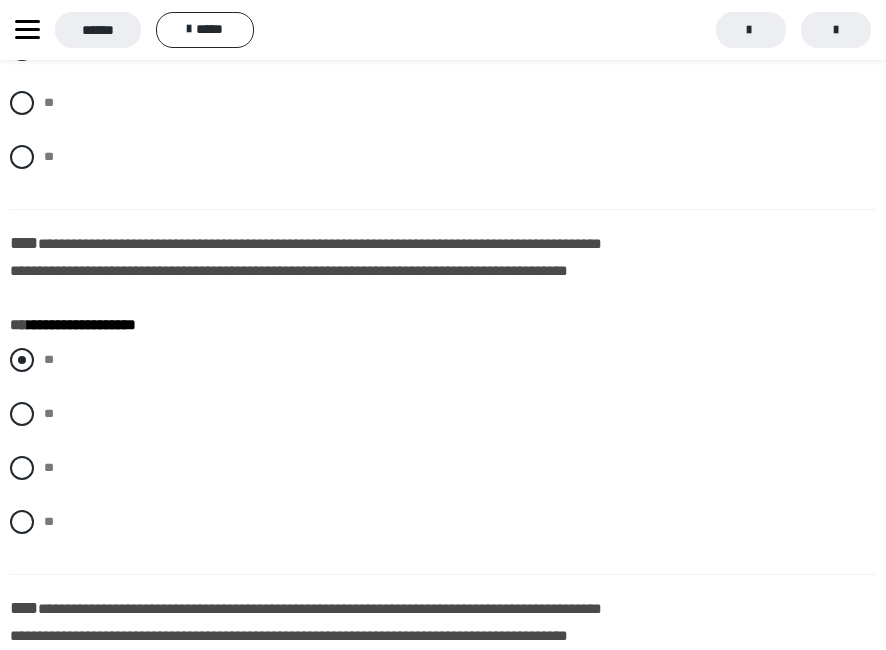 scroll, scrollTop: 3400, scrollLeft: 0, axis: vertical 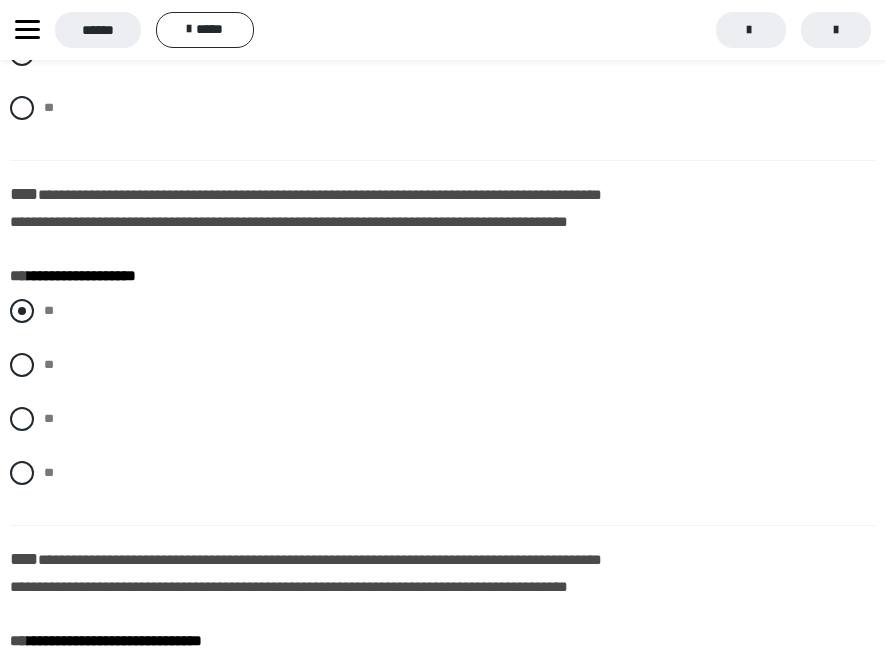 click at bounding box center (22, 311) 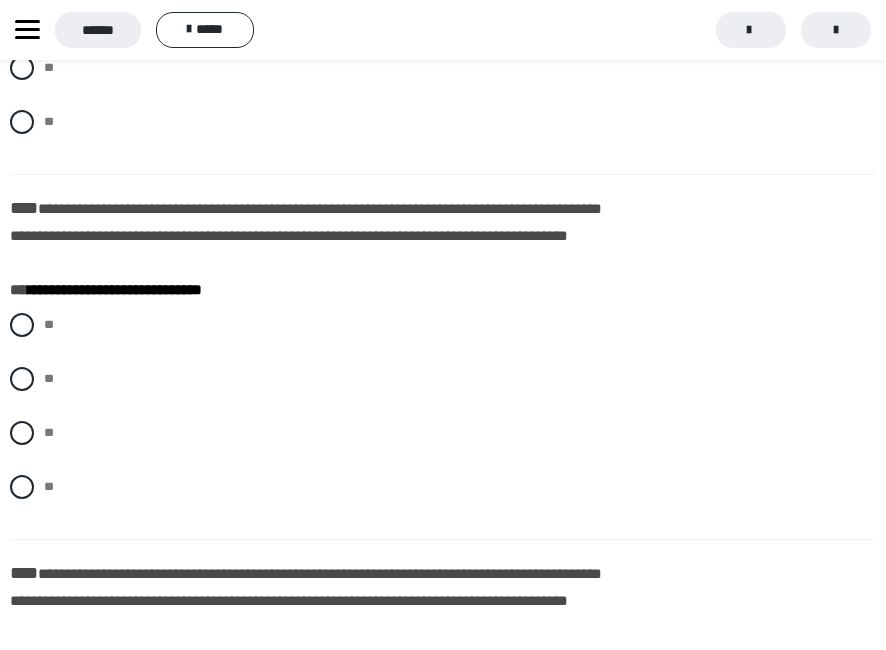 scroll, scrollTop: 3800, scrollLeft: 0, axis: vertical 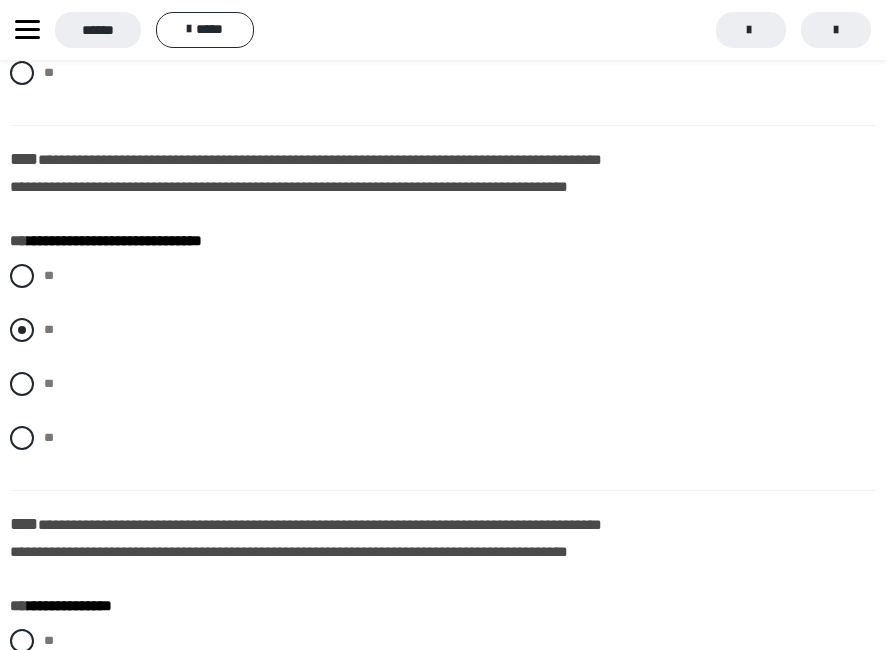click at bounding box center [22, 330] 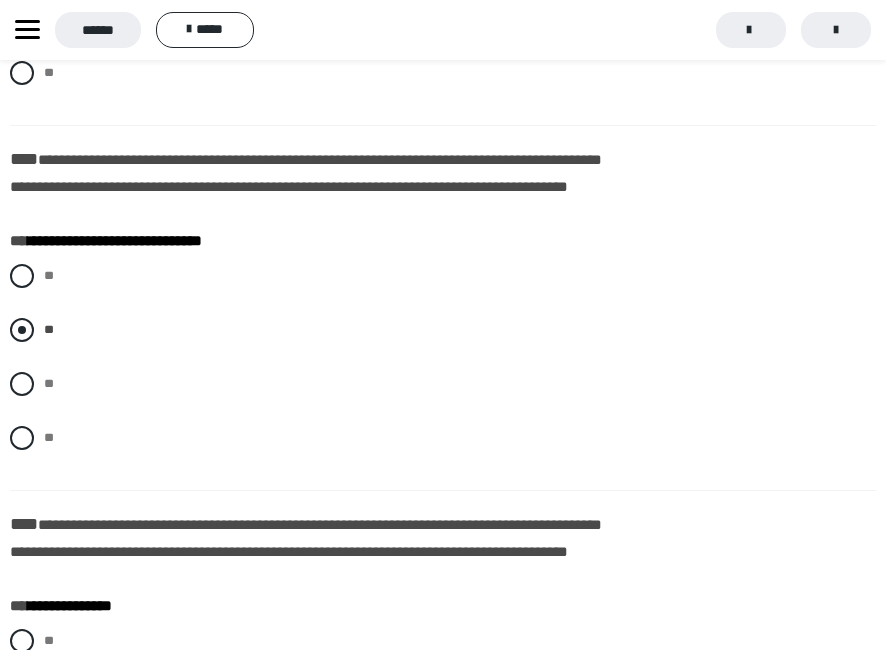 click at bounding box center (22, 330) 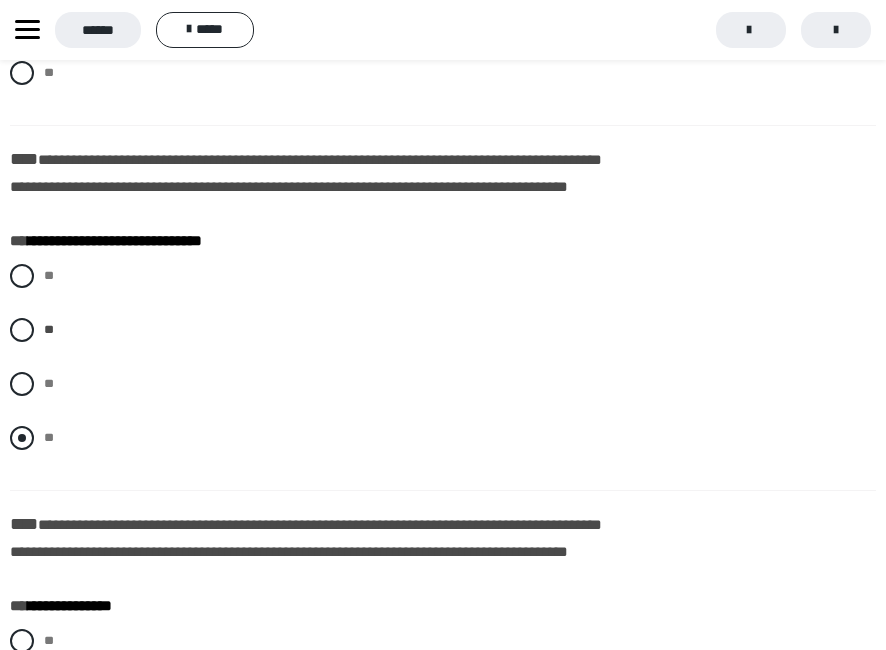 click at bounding box center (22, 438) 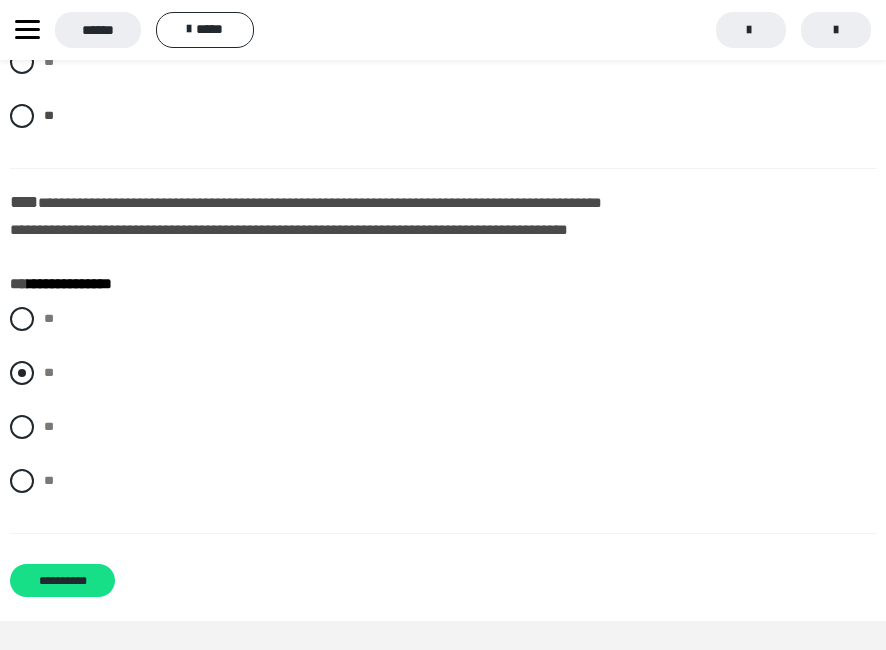 scroll, scrollTop: 4123, scrollLeft: 0, axis: vertical 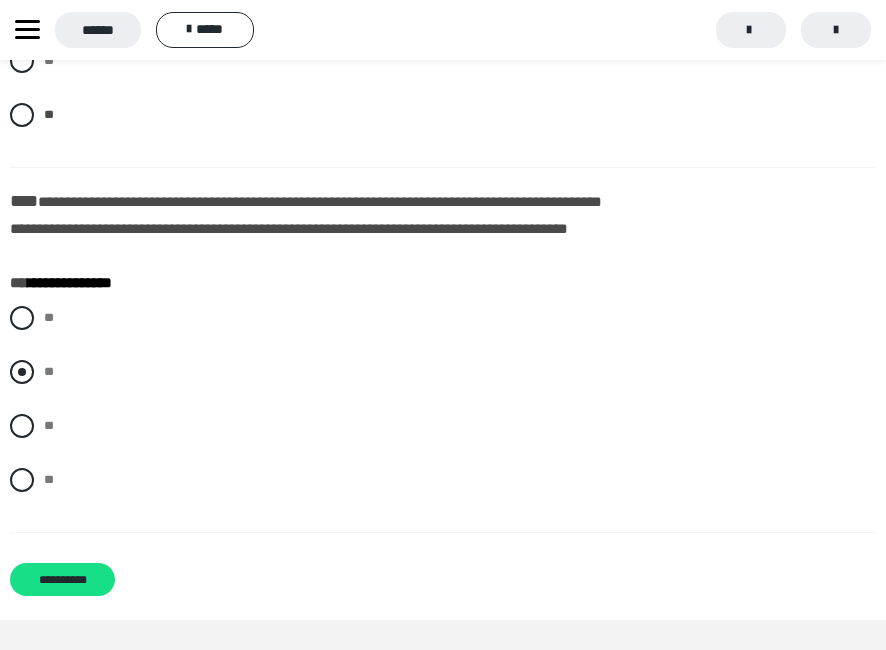 click at bounding box center (22, 372) 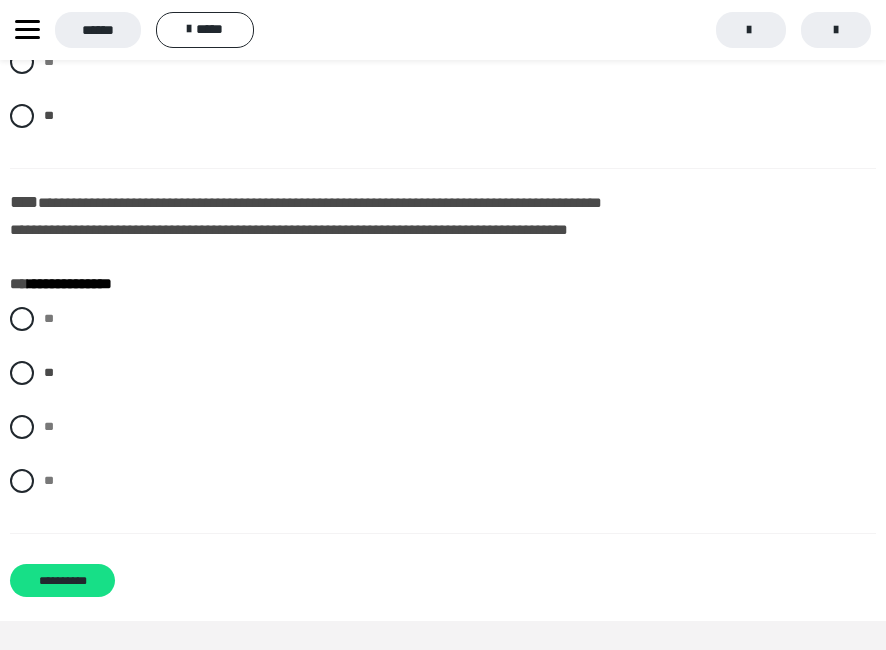 scroll, scrollTop: 4123, scrollLeft: 0, axis: vertical 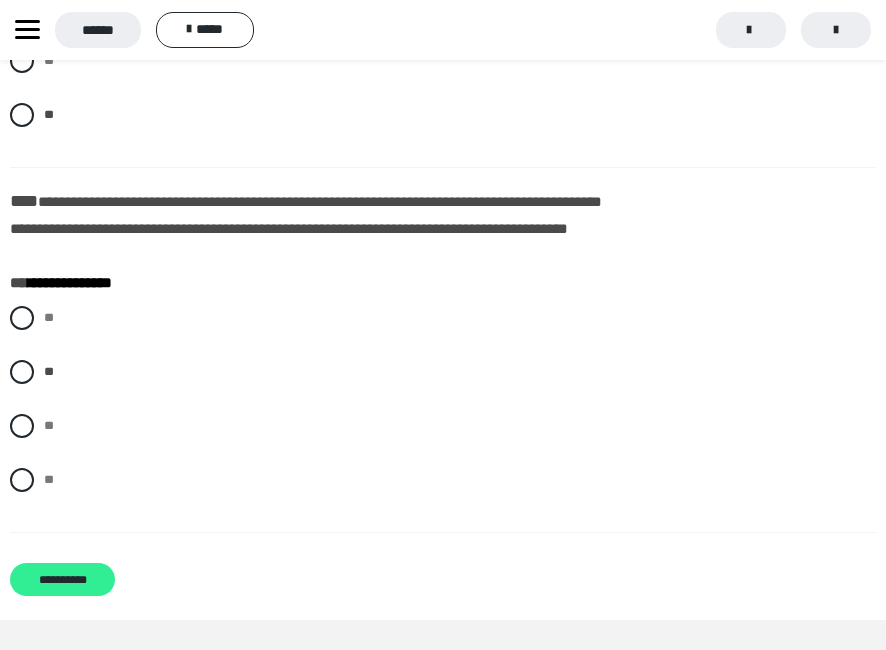 click on "**********" at bounding box center (62, 579) 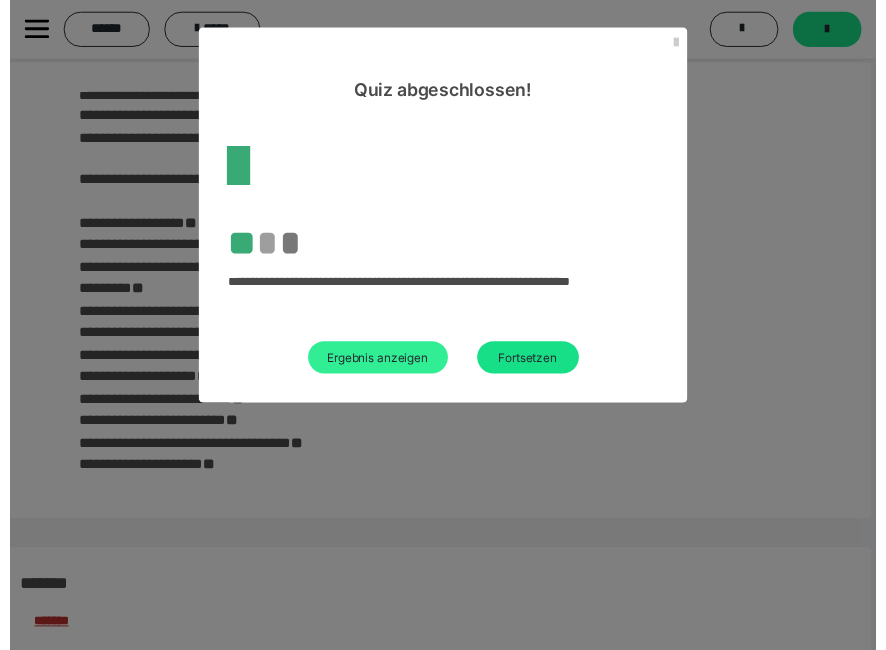 scroll, scrollTop: 4093, scrollLeft: 0, axis: vertical 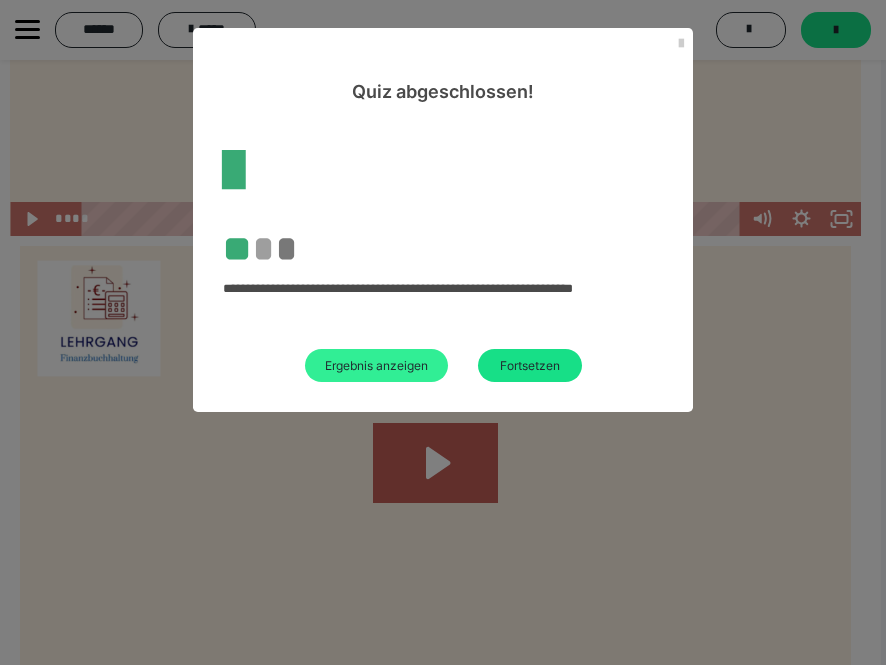 click on "Ergebnis anzeigen" at bounding box center [376, 365] 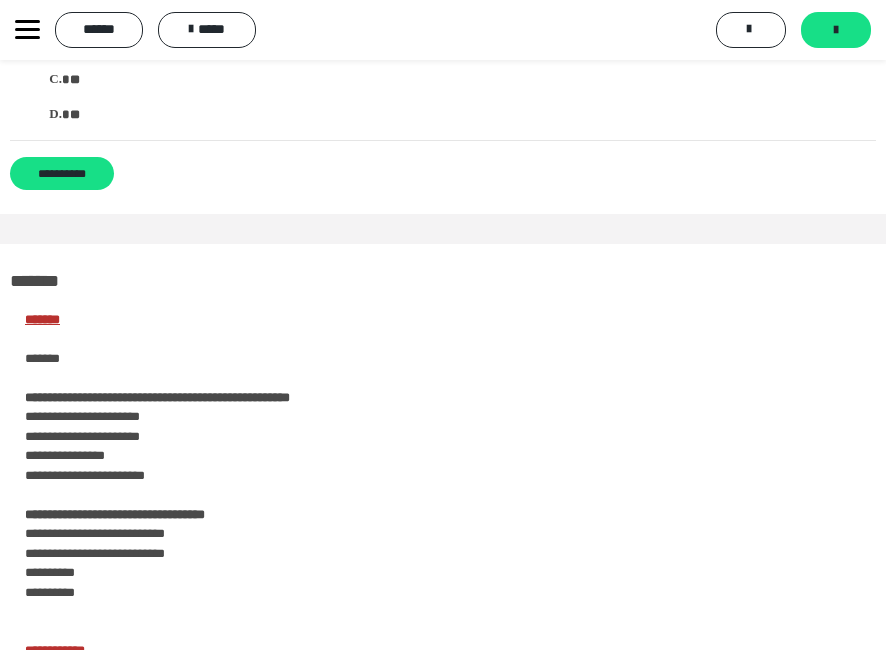 scroll, scrollTop: 3200, scrollLeft: 0, axis: vertical 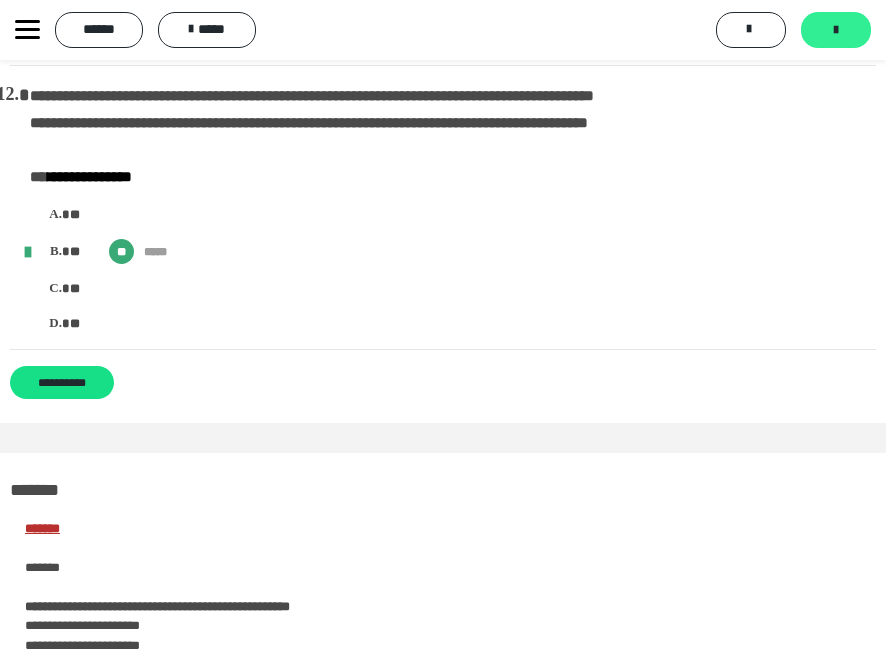 click on "*******" at bounding box center [836, 30] 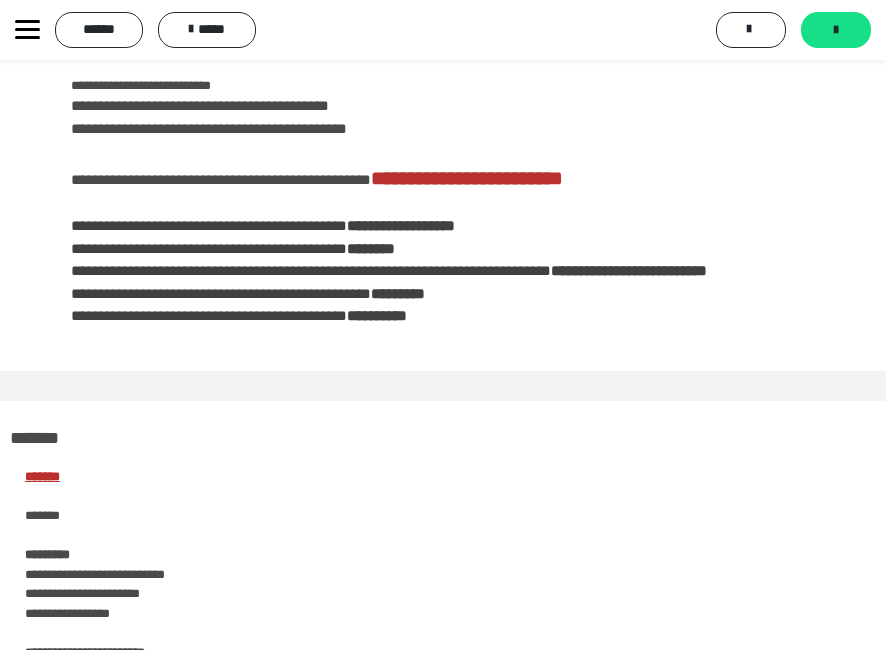 scroll, scrollTop: 100, scrollLeft: 0, axis: vertical 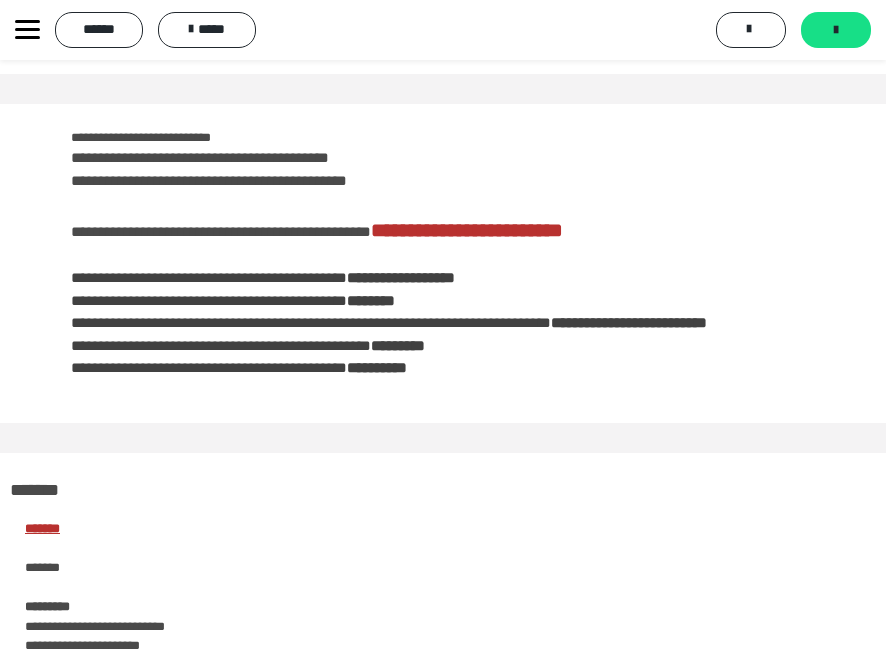 click on "**********" at bounding box center [467, 230] 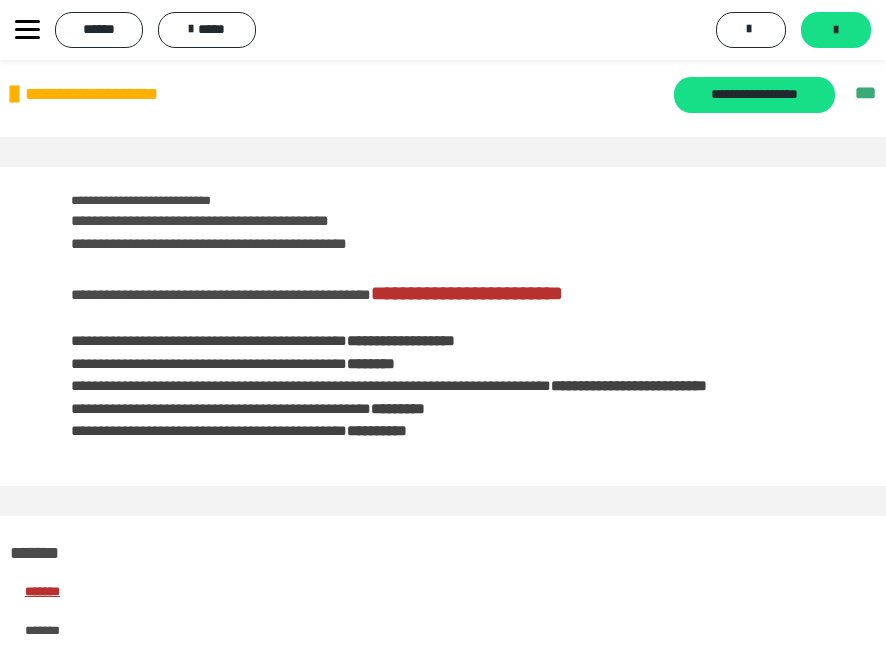scroll, scrollTop: 0, scrollLeft: 0, axis: both 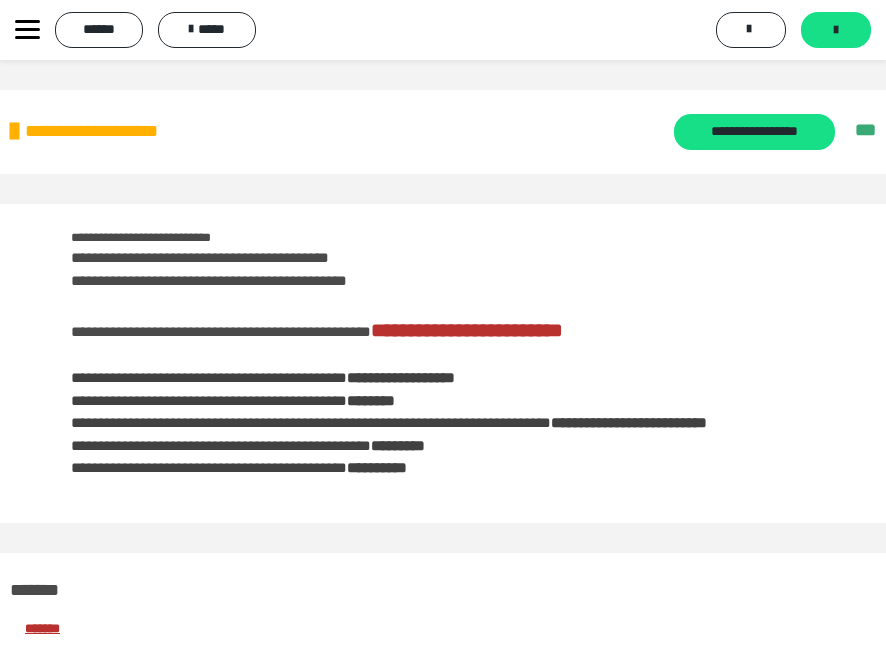 click 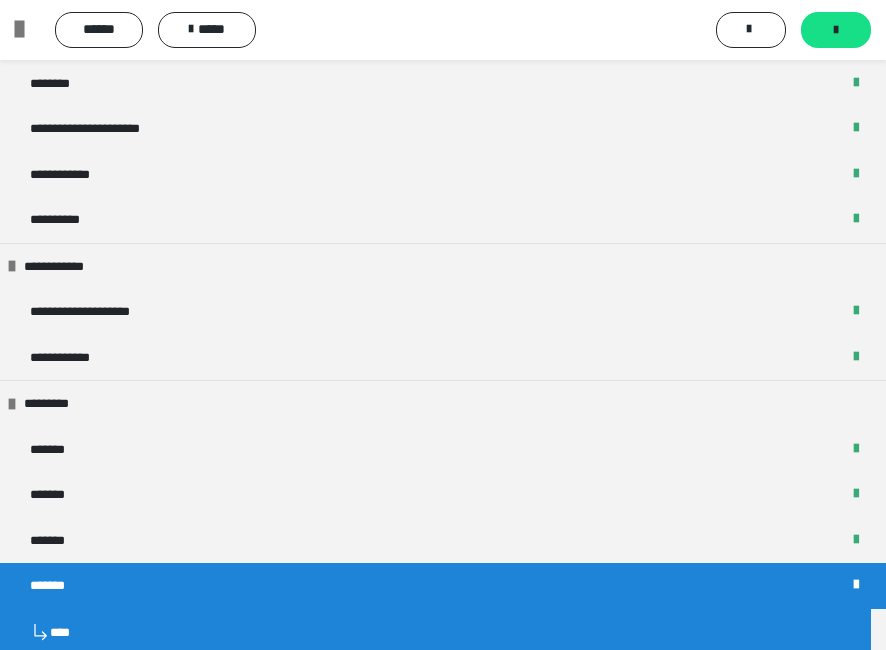 scroll, scrollTop: 700, scrollLeft: 0, axis: vertical 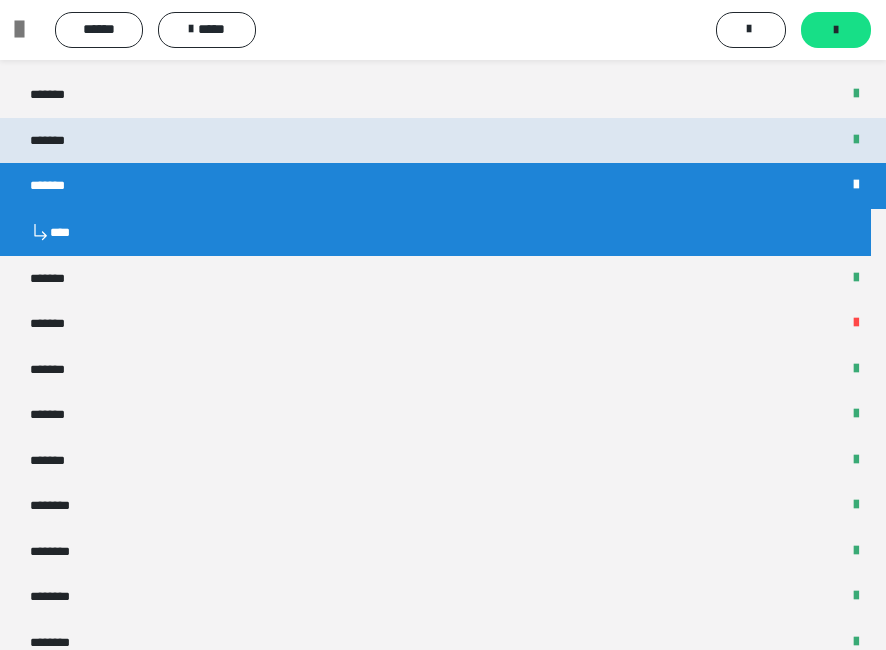 click on "*******" at bounding box center (443, 141) 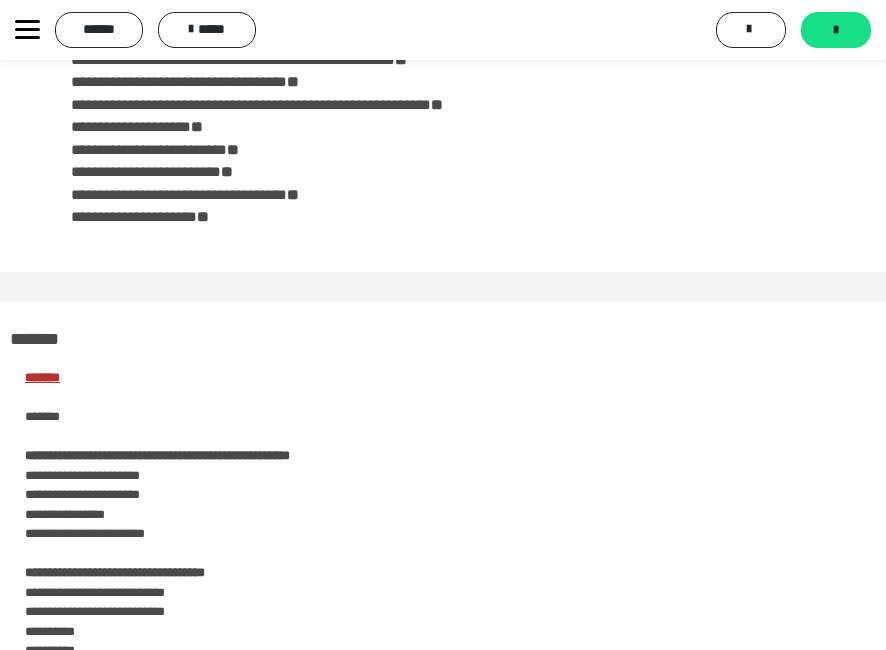scroll, scrollTop: 0, scrollLeft: 0, axis: both 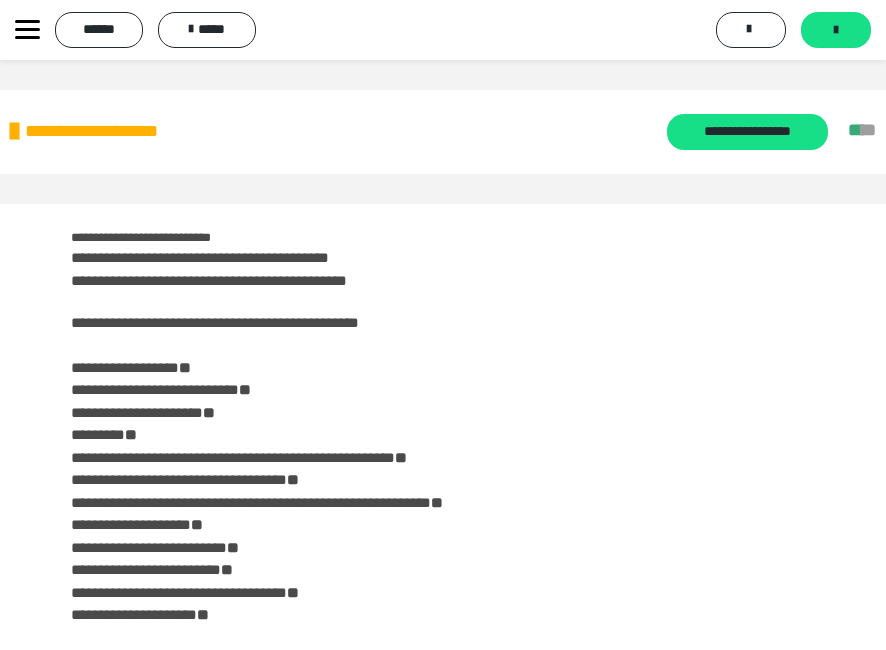 click 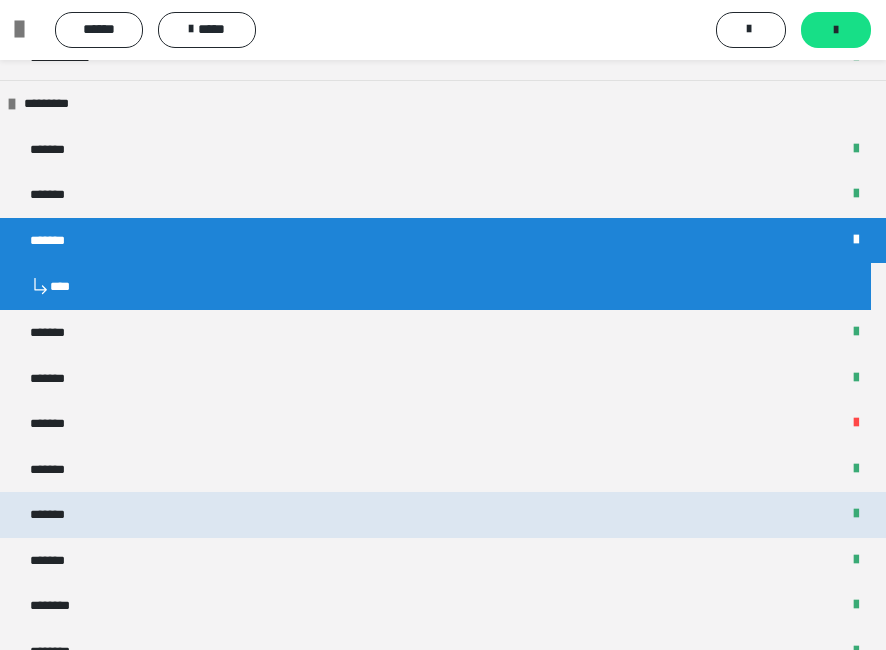 scroll, scrollTop: 600, scrollLeft: 0, axis: vertical 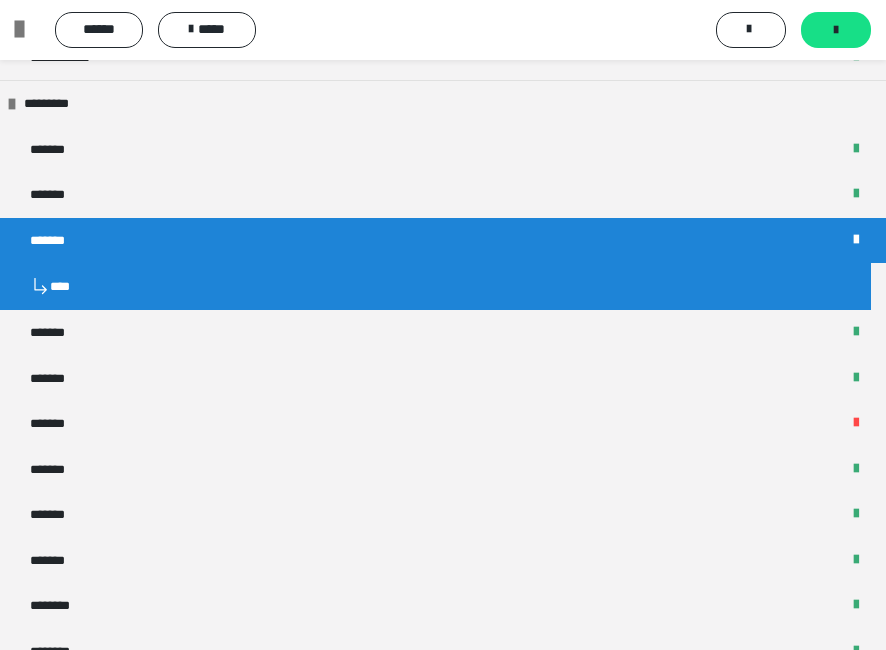 click on "*******" at bounding box center [443, 241] 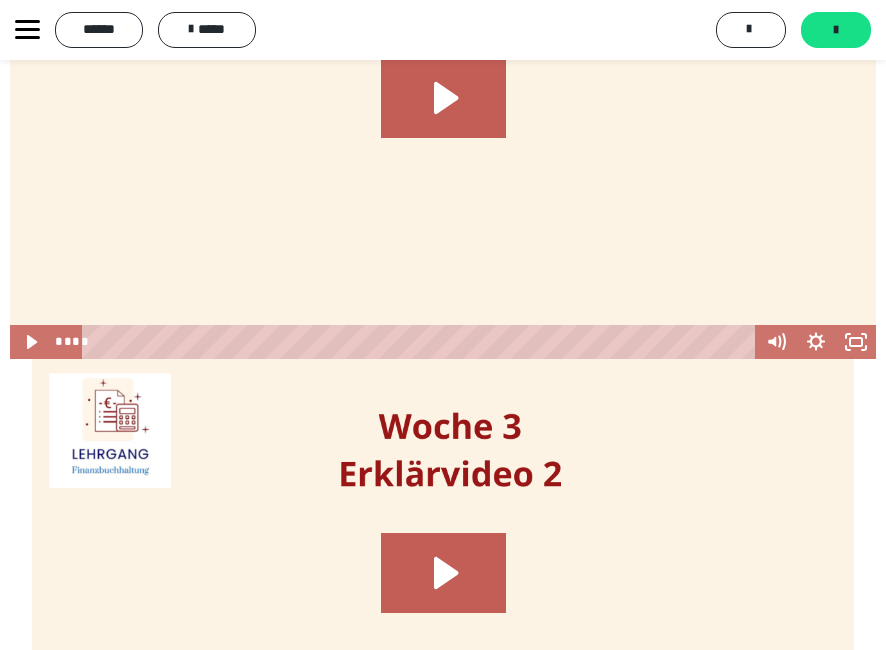 scroll, scrollTop: 2300, scrollLeft: 0, axis: vertical 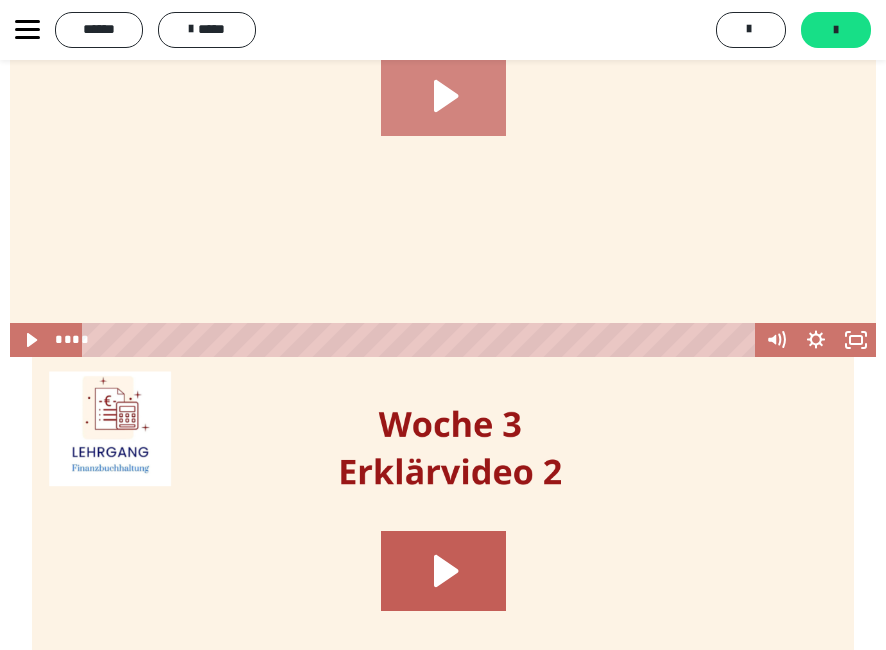 click 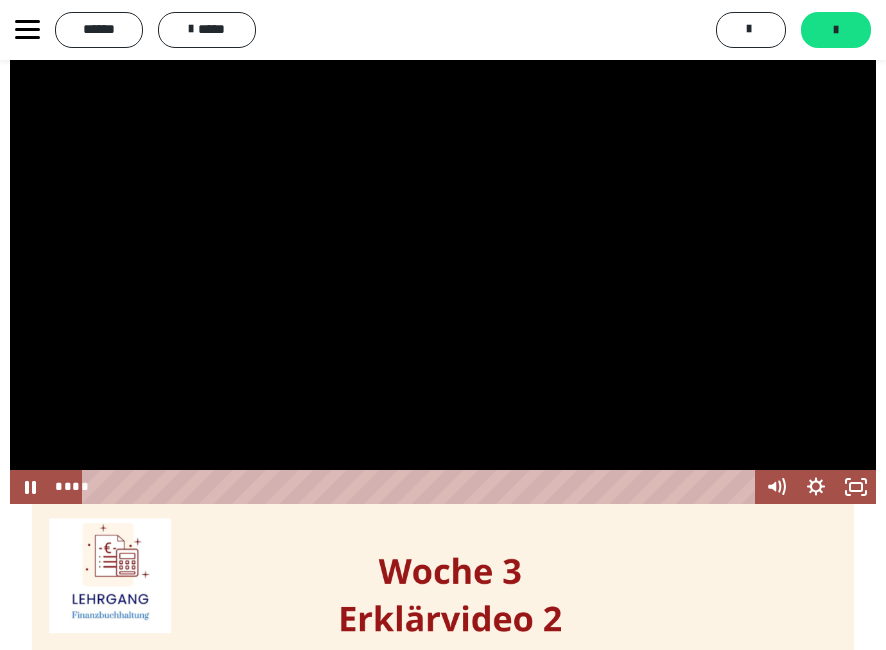 scroll, scrollTop: 2200, scrollLeft: 0, axis: vertical 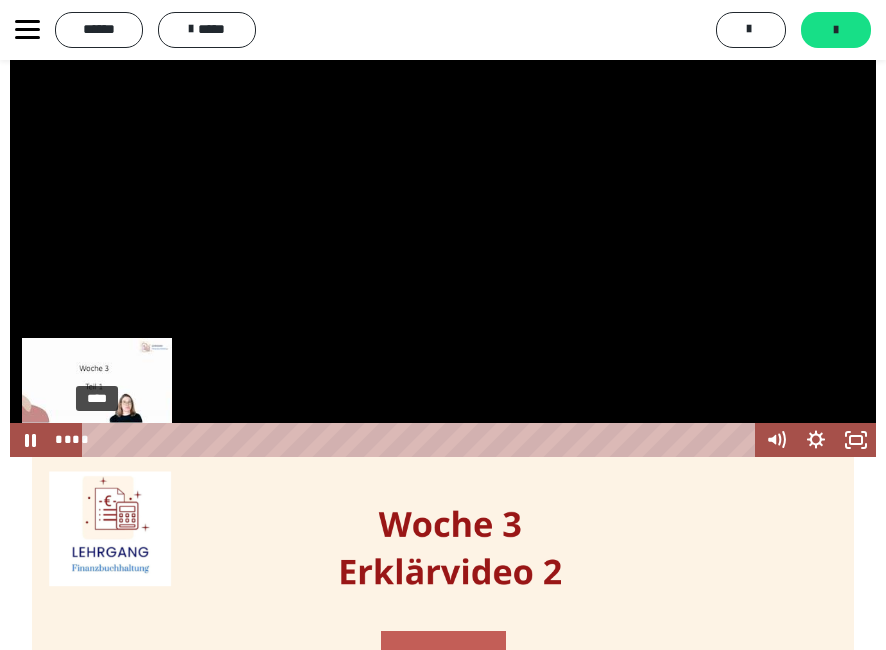 click on "****" at bounding box center [421, 440] 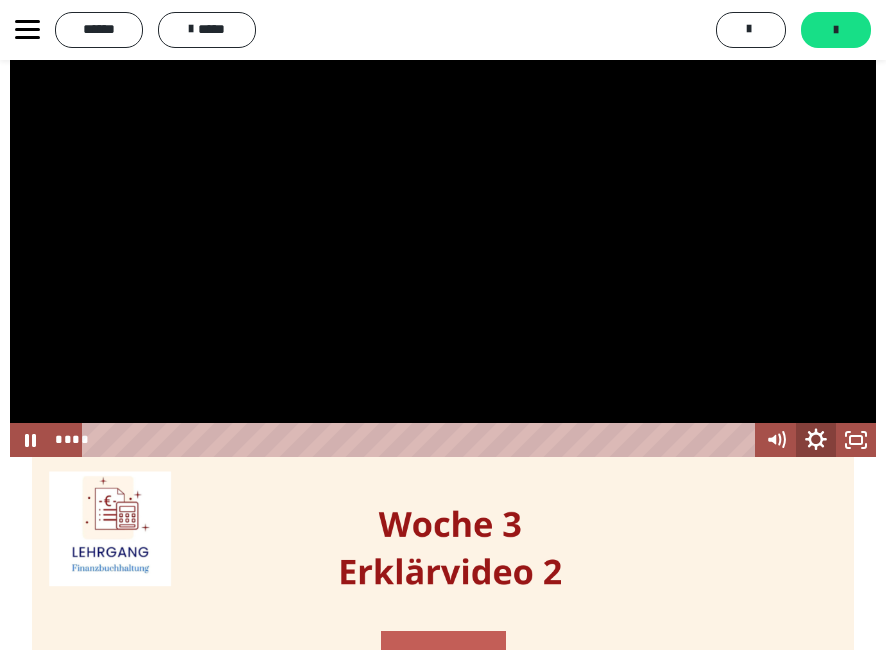 click 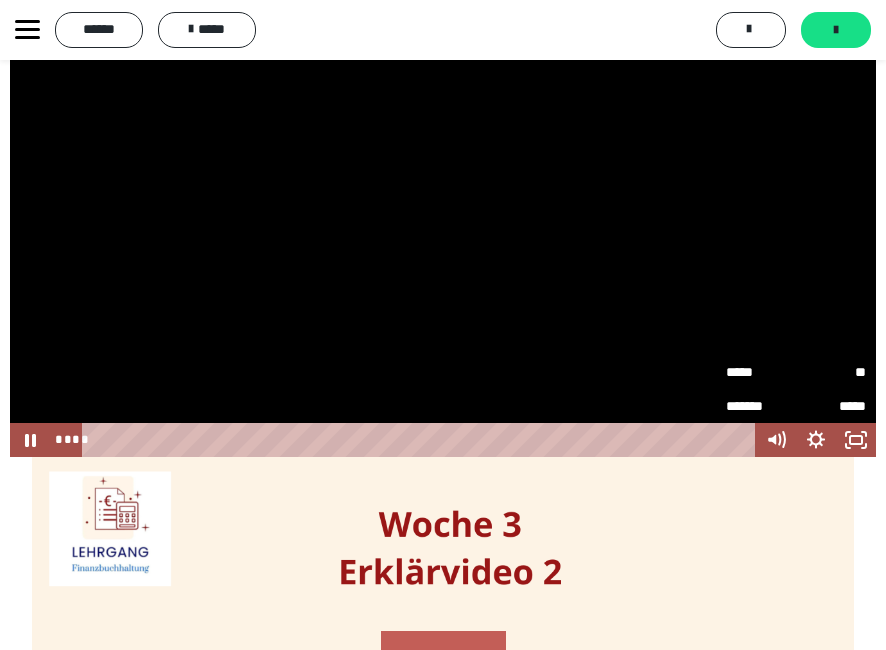 click on "**" at bounding box center (831, 372) 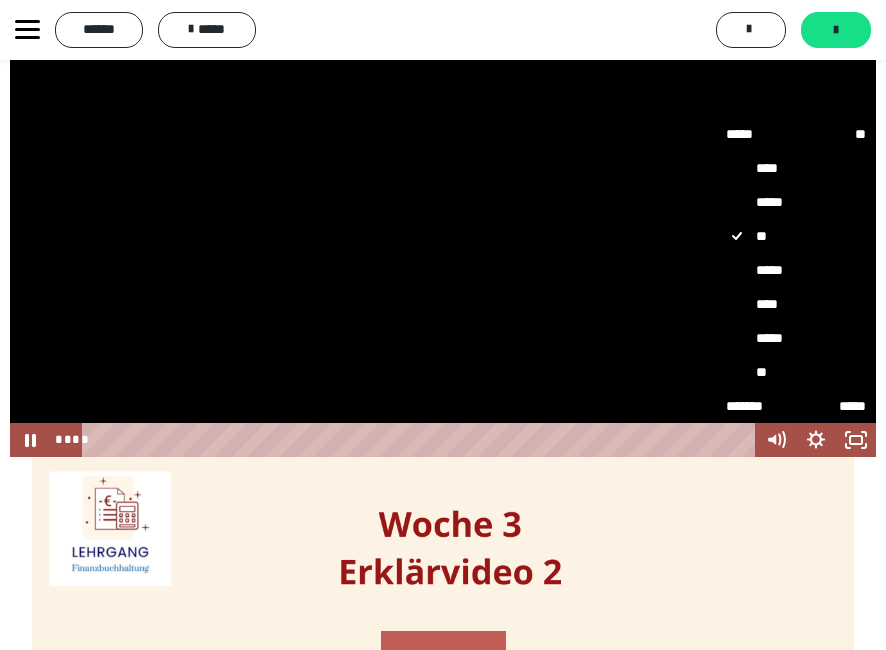 click on "*****" at bounding box center [796, 270] 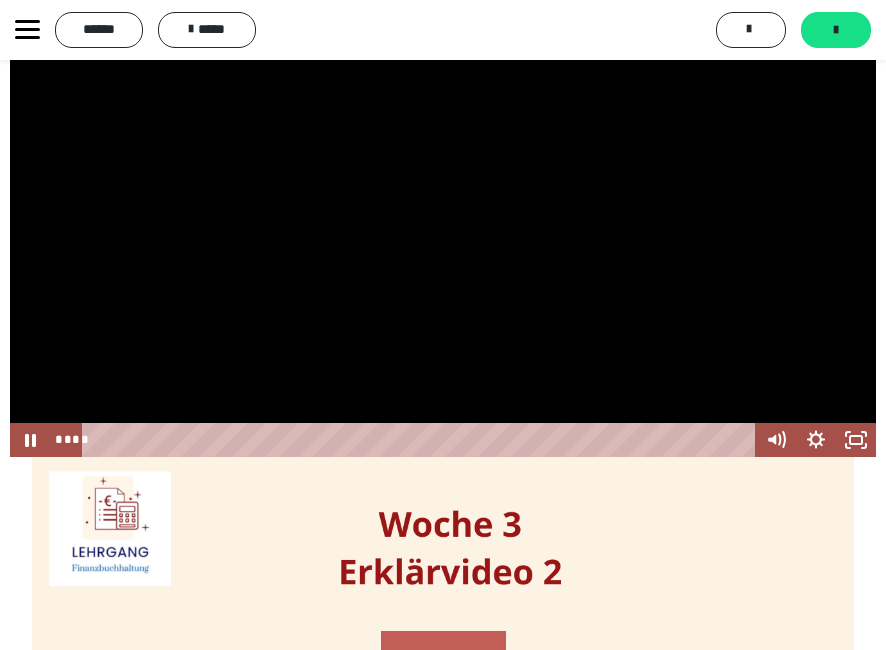 click at bounding box center (443, 213) 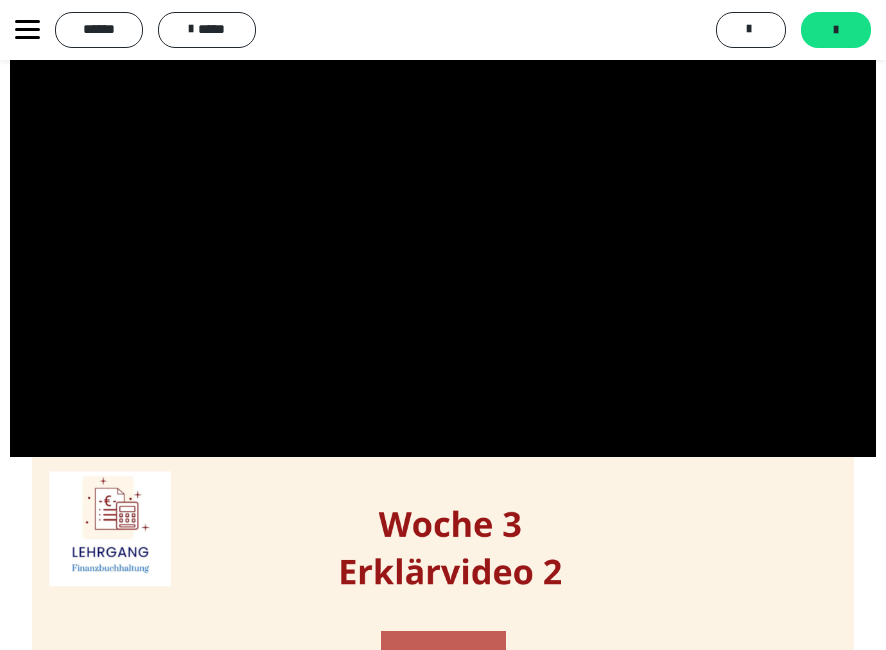 click at bounding box center [443, 213] 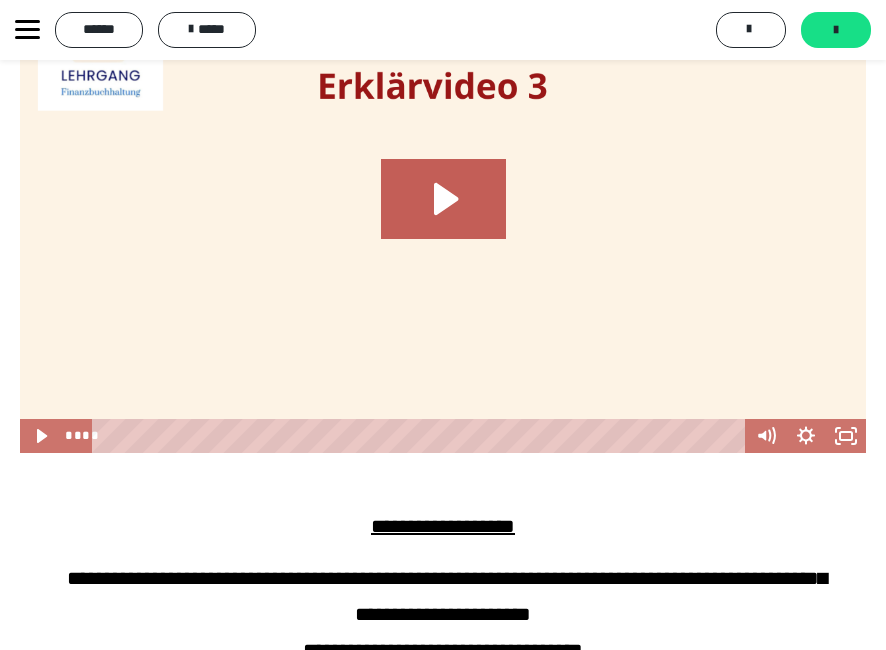 scroll, scrollTop: 3100, scrollLeft: 0, axis: vertical 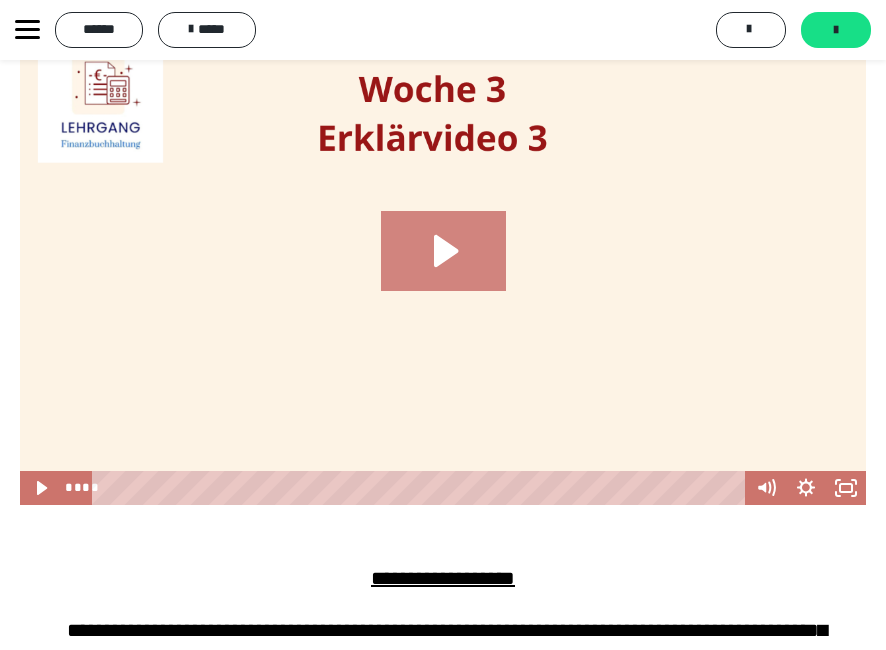 click 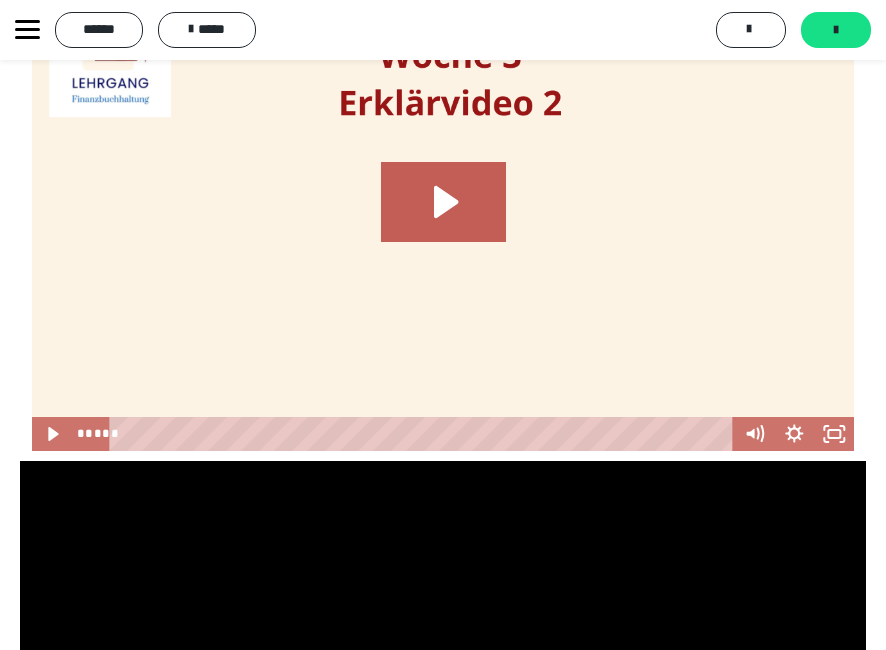scroll, scrollTop: 2500, scrollLeft: 0, axis: vertical 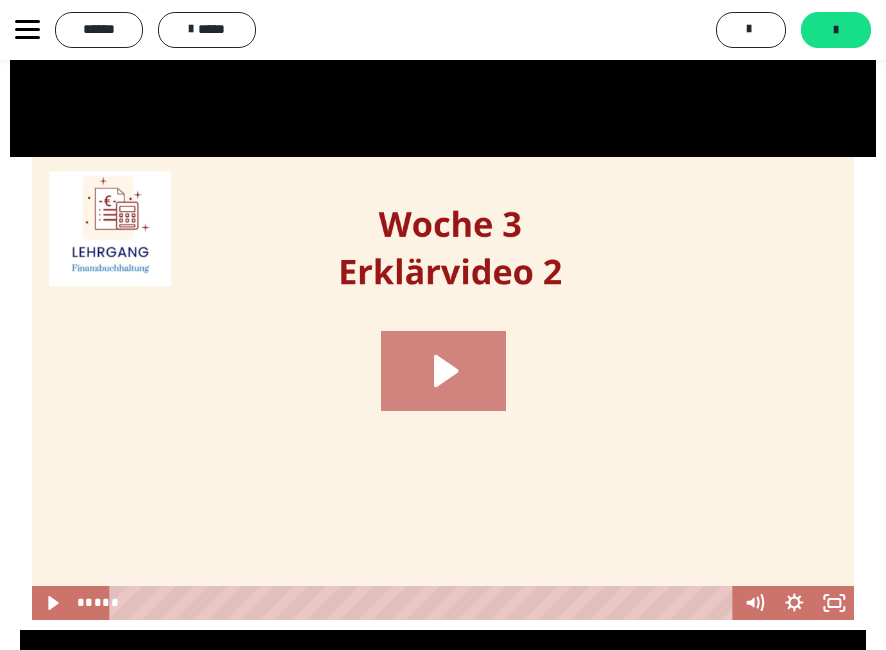 click 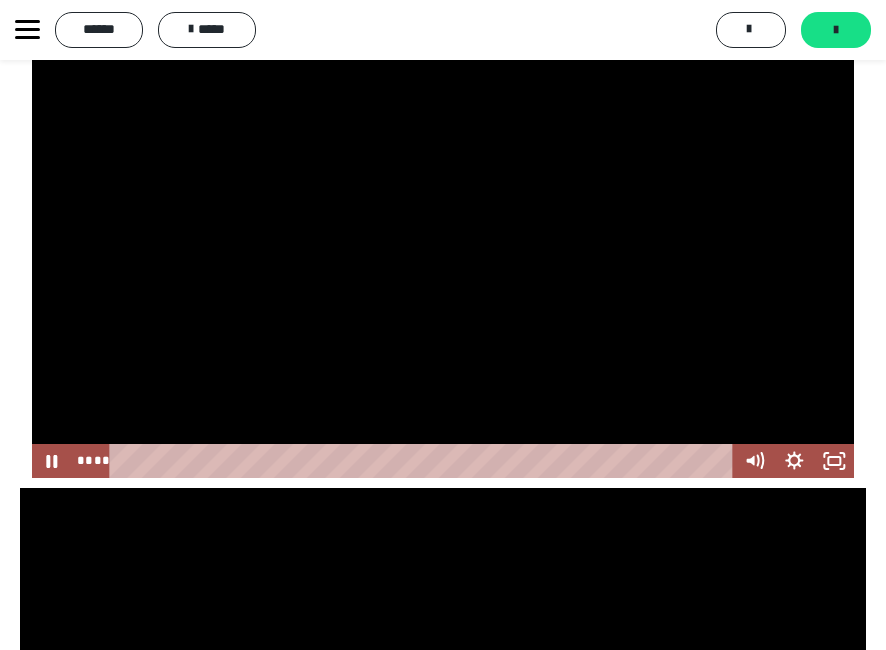 scroll, scrollTop: 2800, scrollLeft: 0, axis: vertical 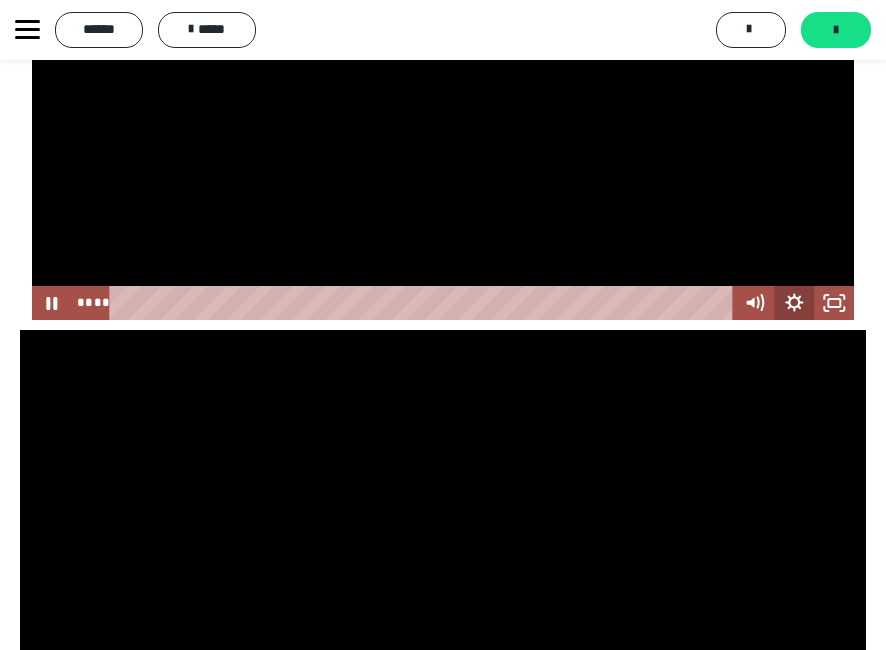 click 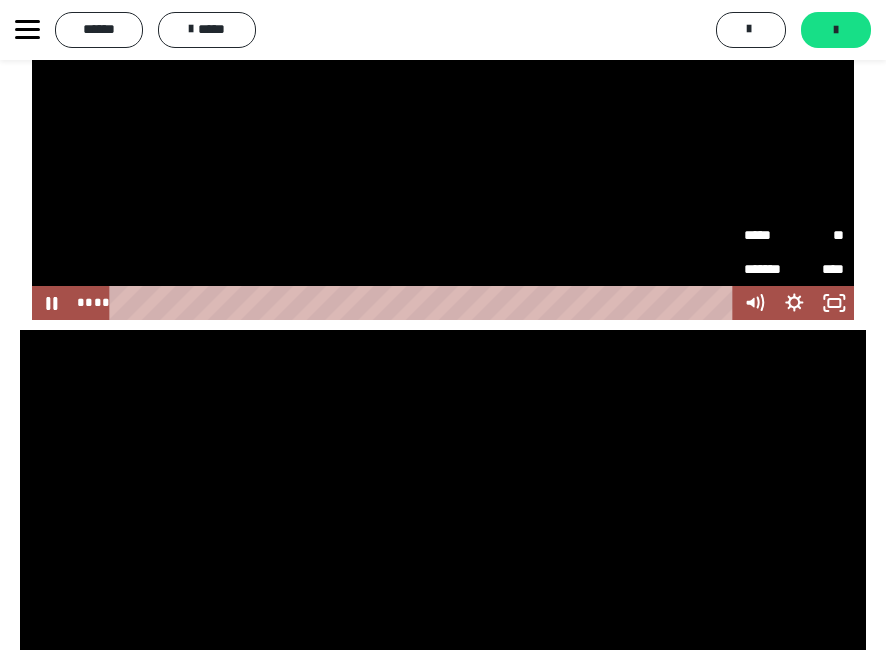 click on "**" at bounding box center (819, 235) 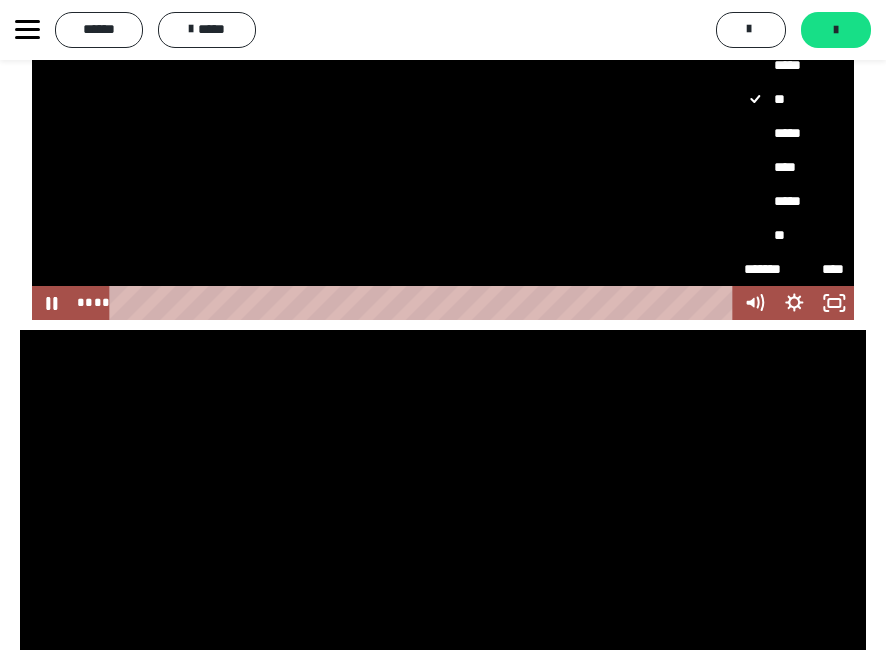 click on "*****" at bounding box center [794, 133] 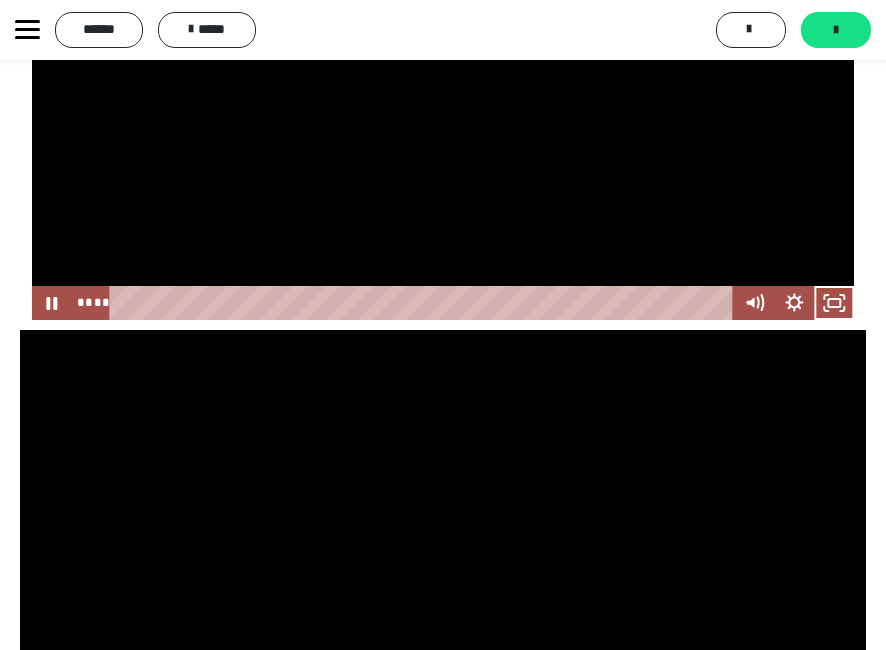 scroll, scrollTop: 2600, scrollLeft: 0, axis: vertical 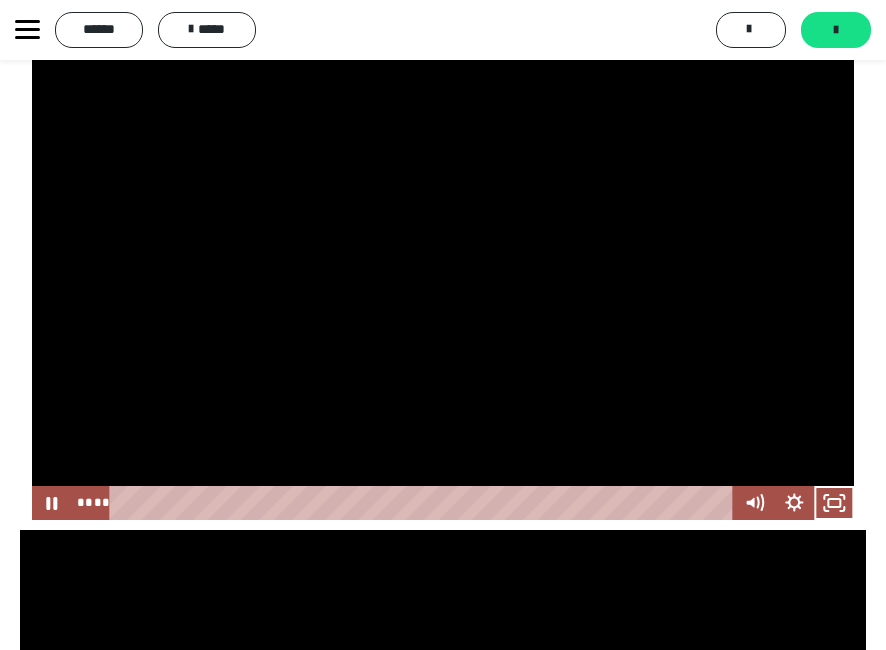 click at bounding box center [443, 288] 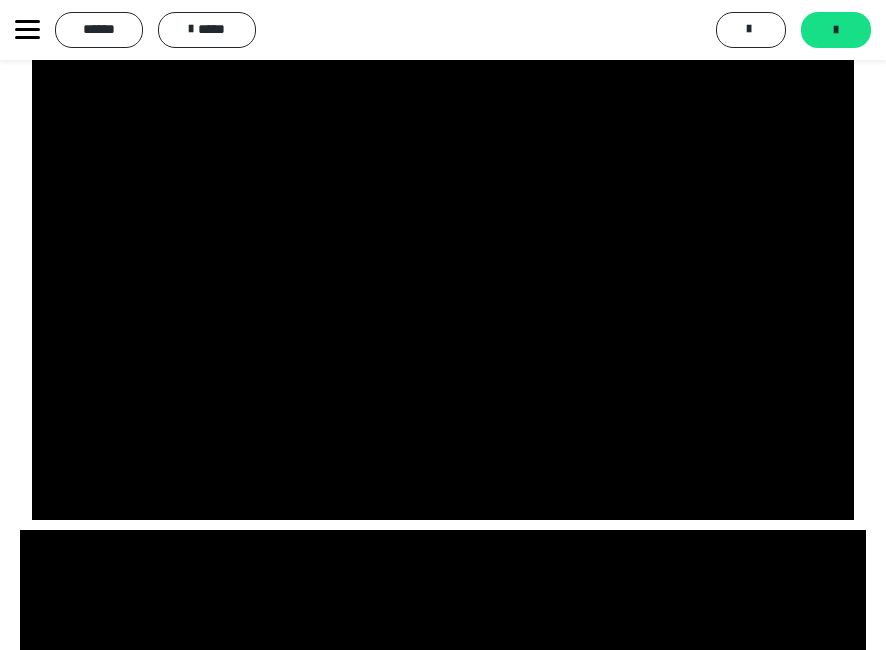 click at bounding box center [443, 288] 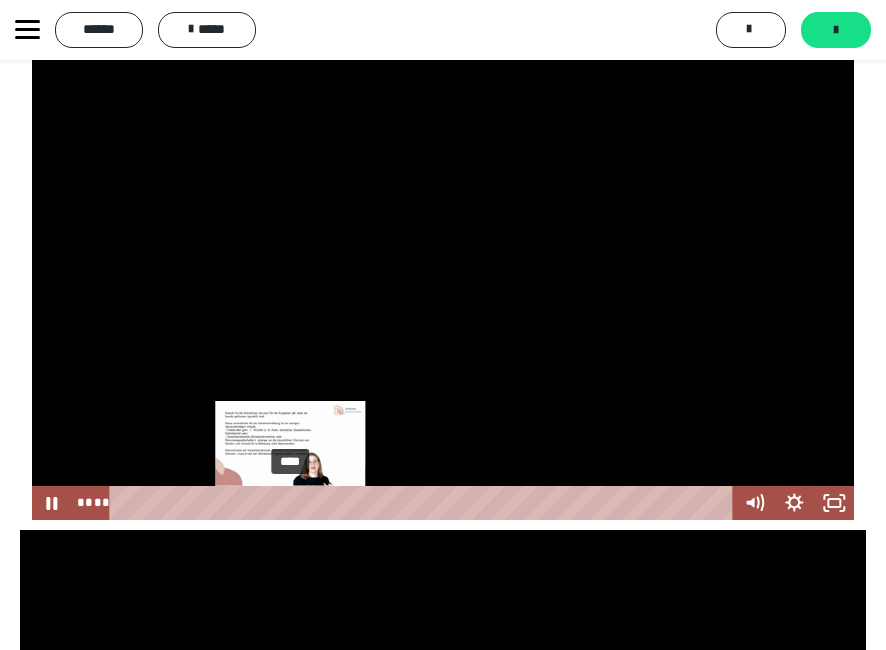 click on "****" at bounding box center [425, 503] 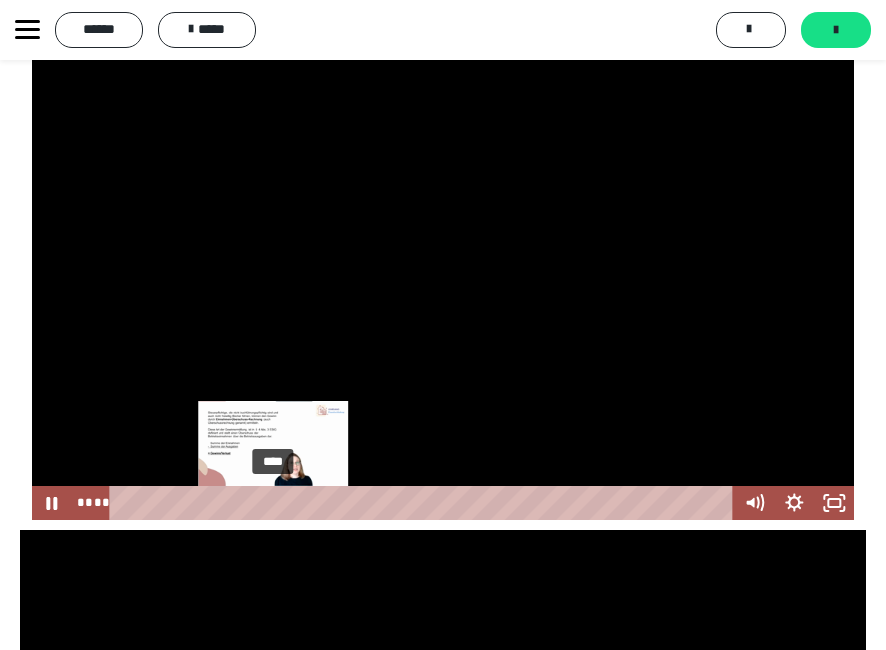 click on "****" at bounding box center [425, 503] 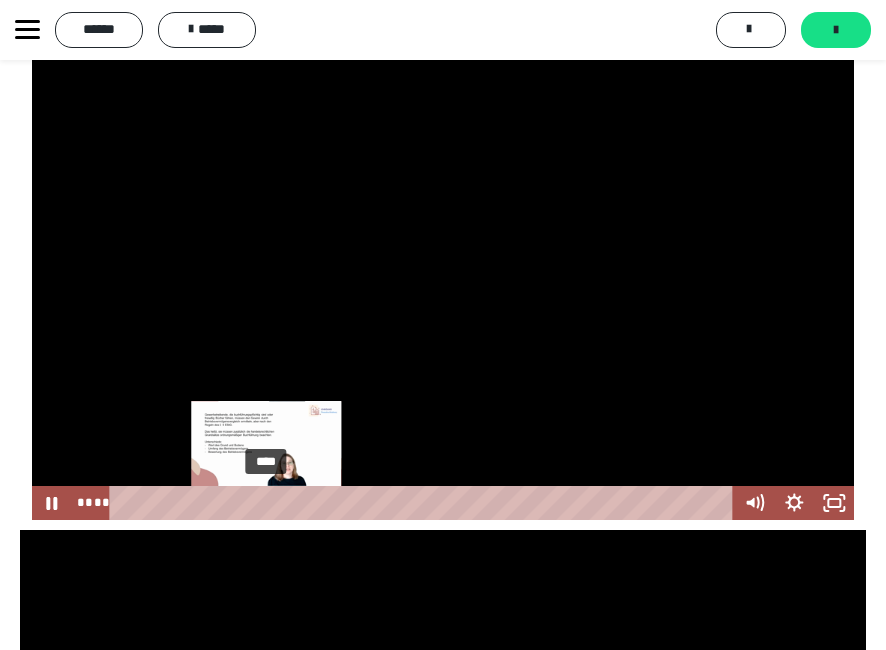 click on "****" at bounding box center [425, 503] 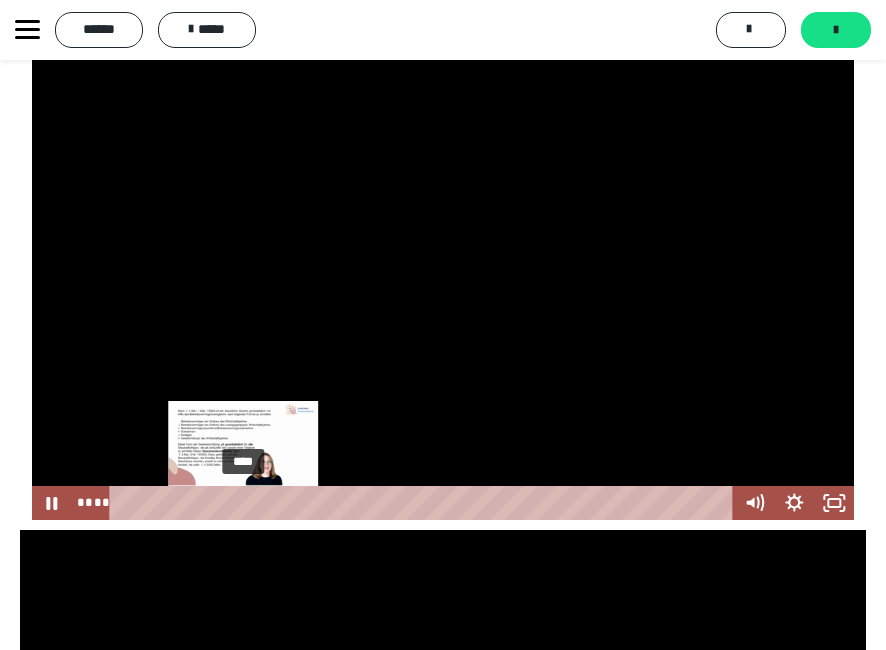 click on "****" at bounding box center [425, 503] 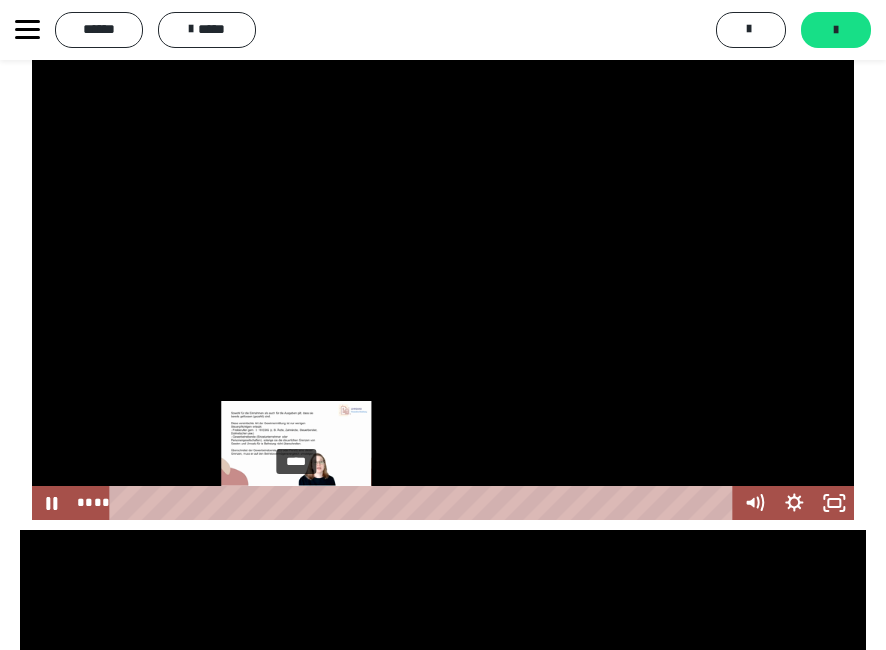 click on "****" at bounding box center (425, 503) 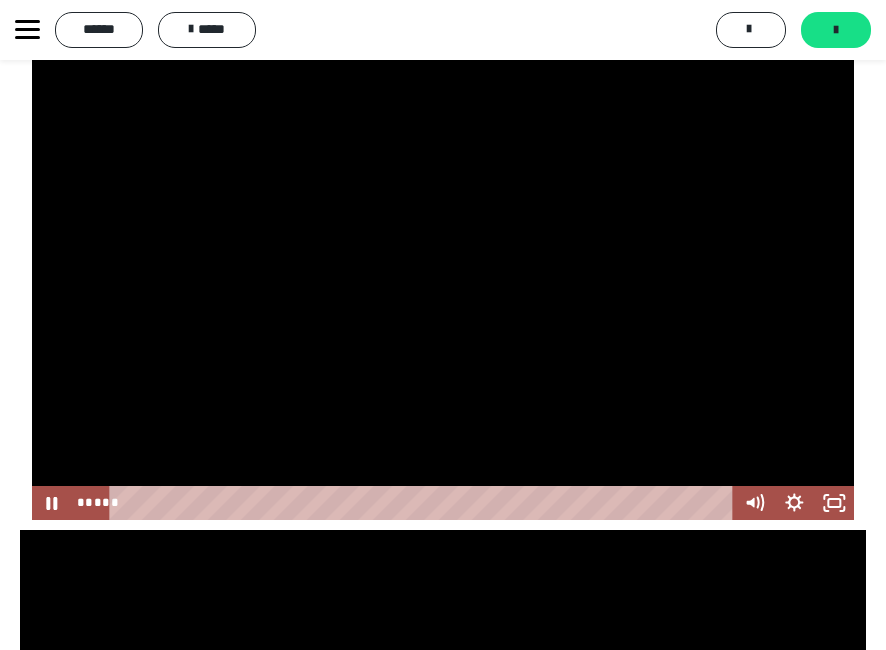 click at bounding box center [443, 288] 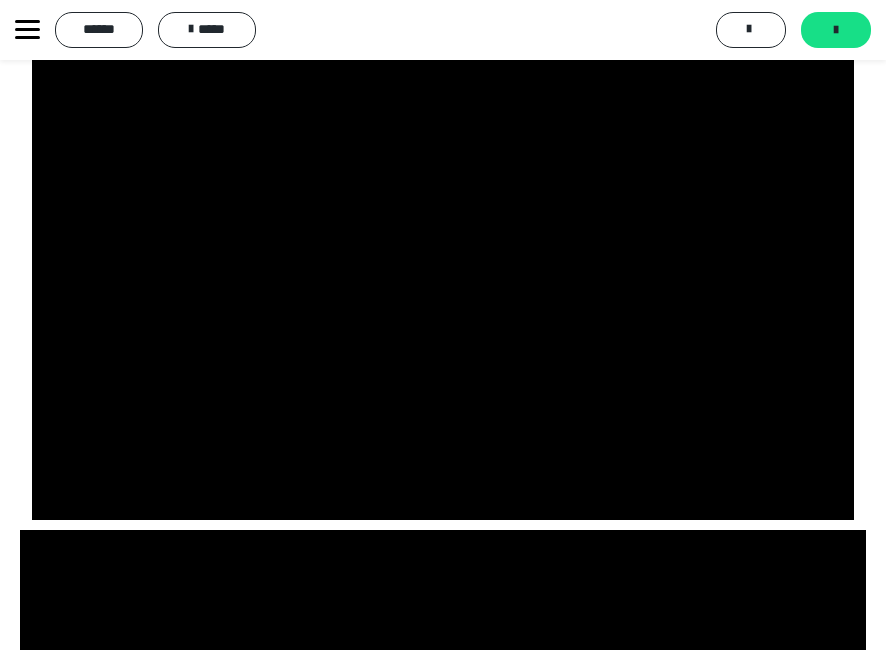 click at bounding box center [443, 288] 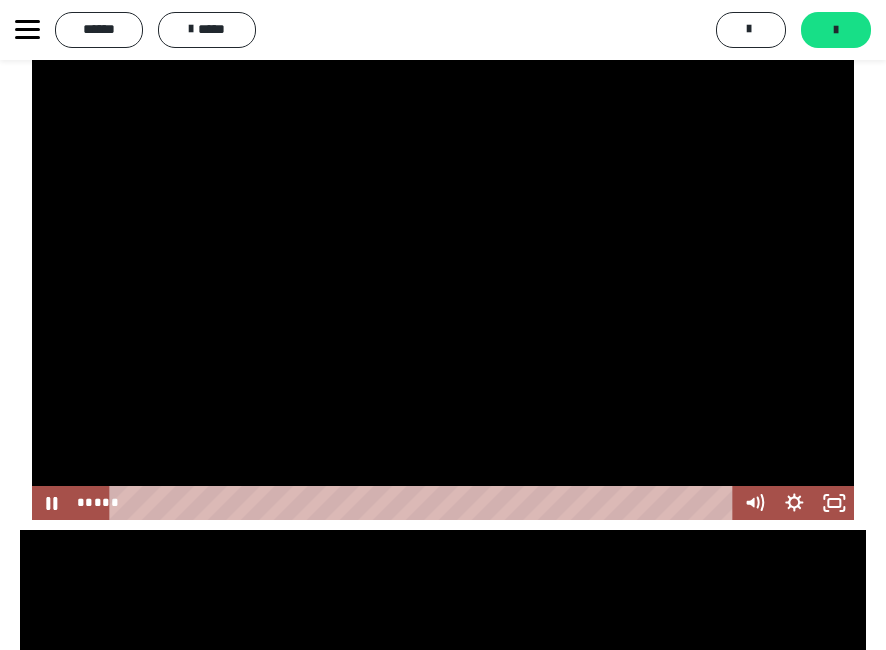 click at bounding box center [443, 288] 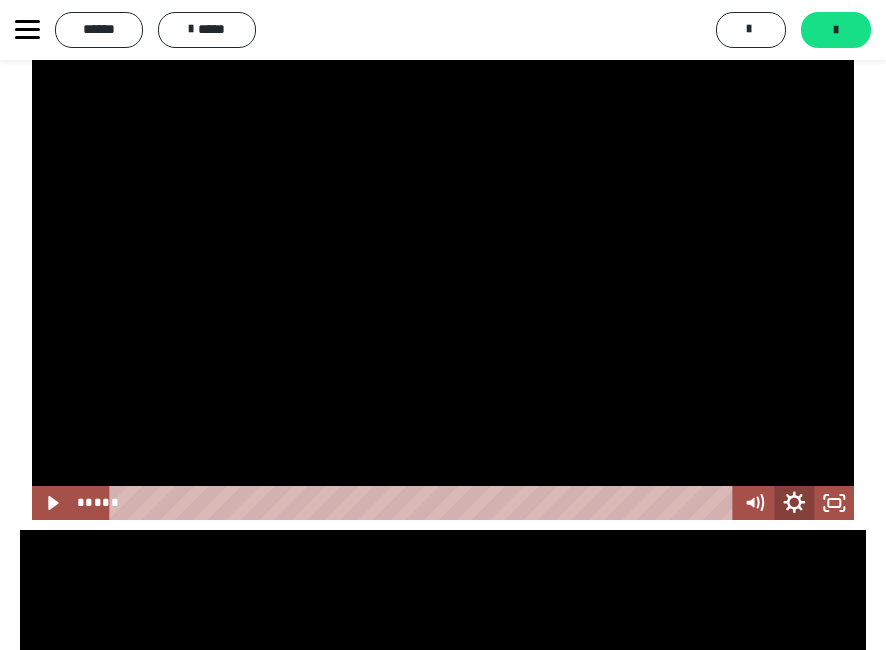 click 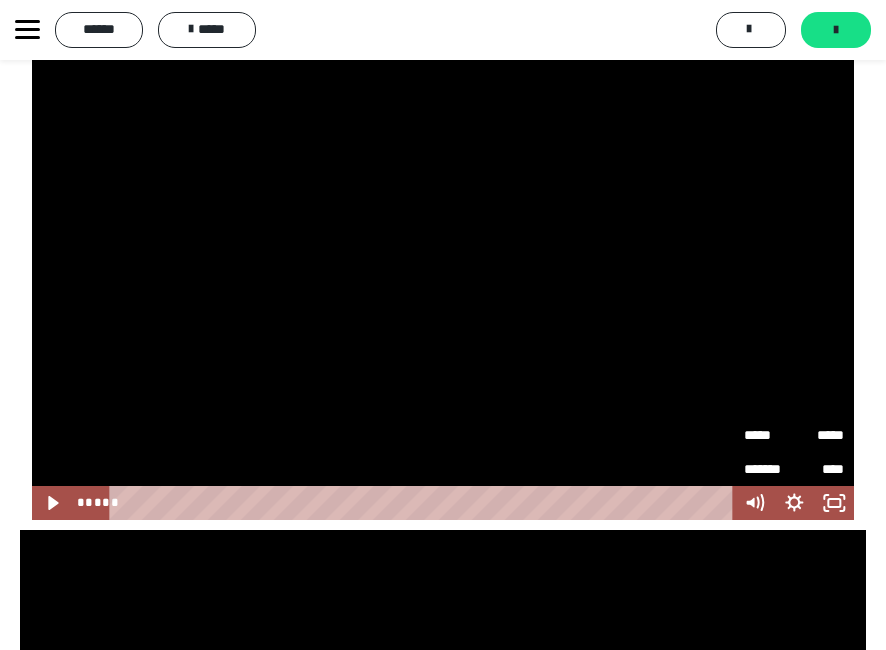 click on "*****" at bounding box center [819, 428] 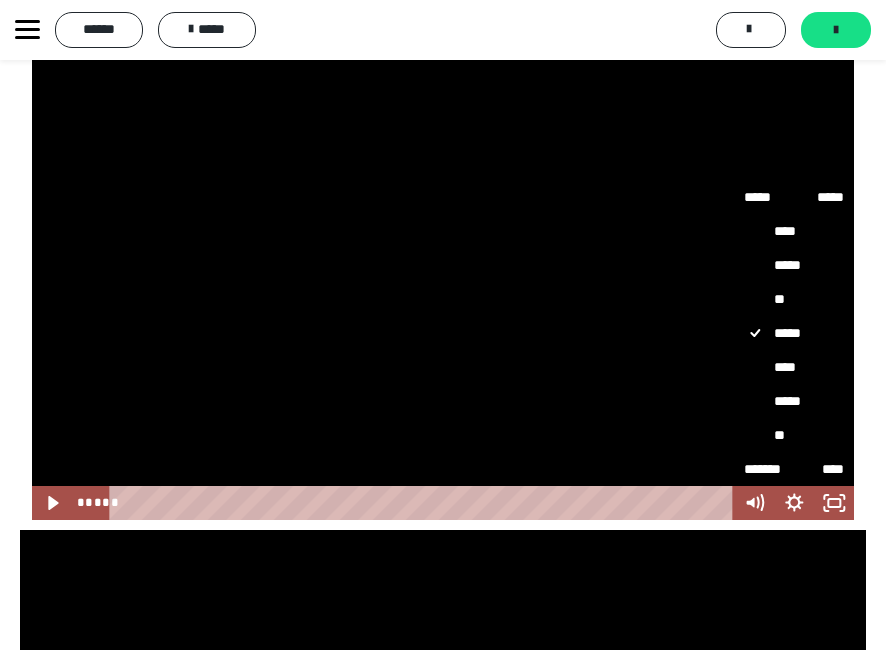 click on "**" at bounding box center (794, 299) 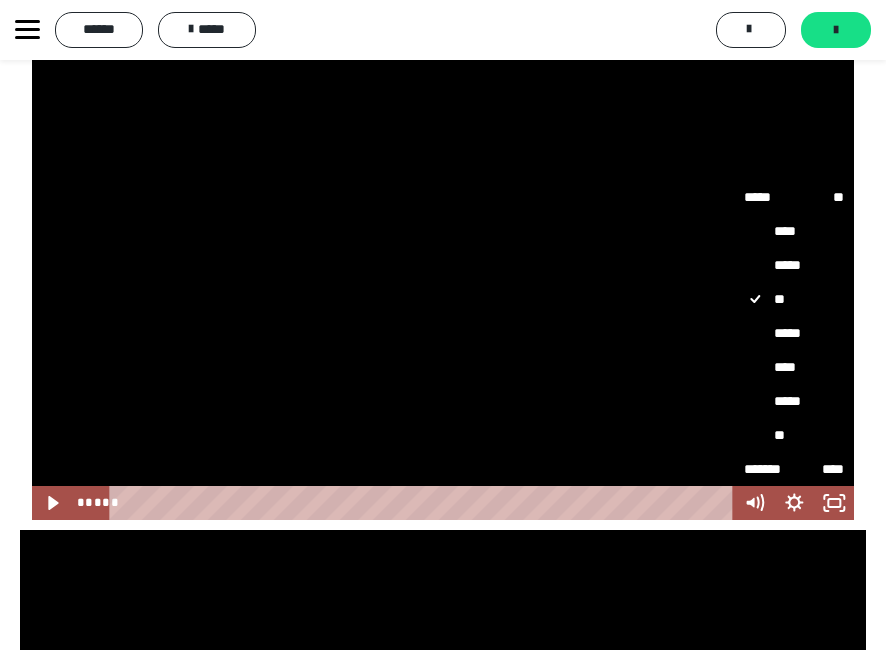 click at bounding box center [443, 288] 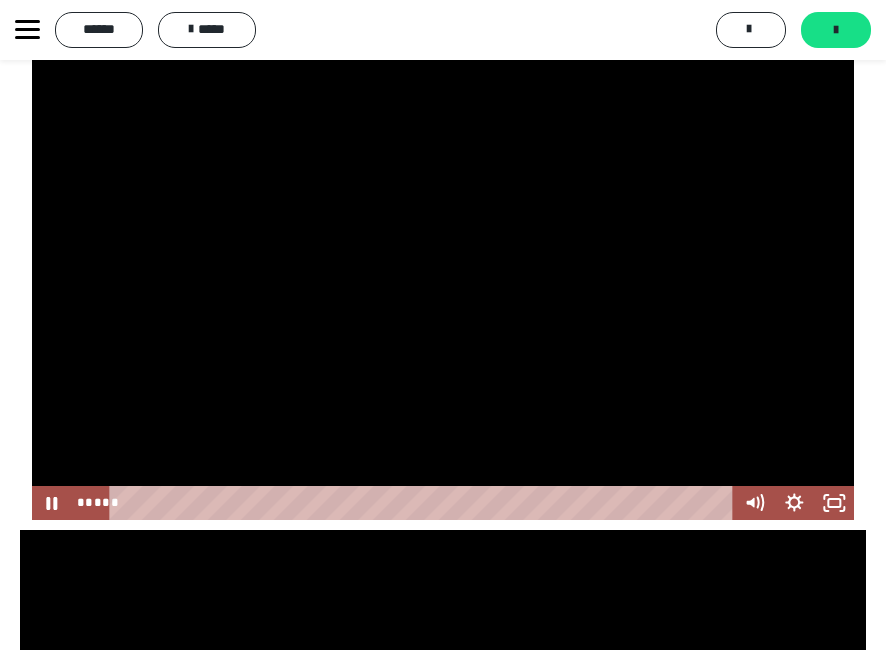 click at bounding box center (443, 288) 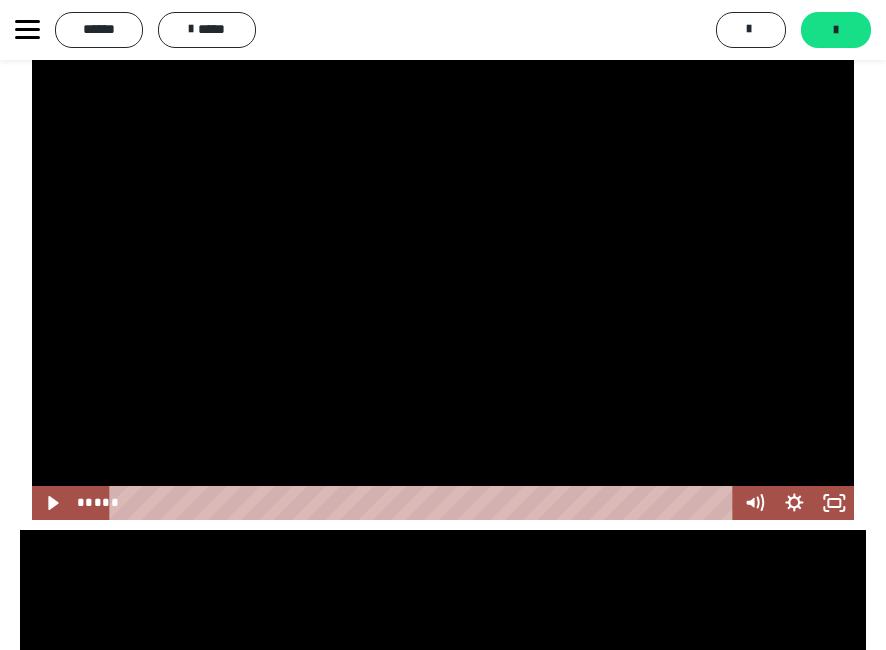 click at bounding box center [443, 288] 